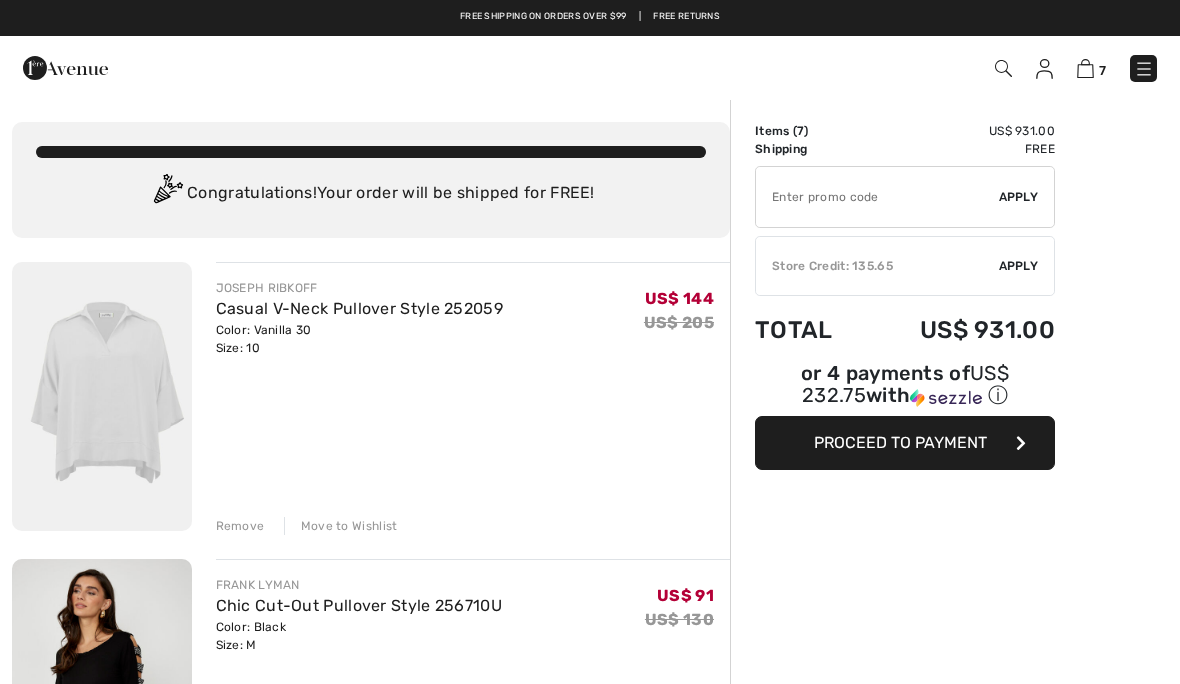 scroll, scrollTop: 0, scrollLeft: 0, axis: both 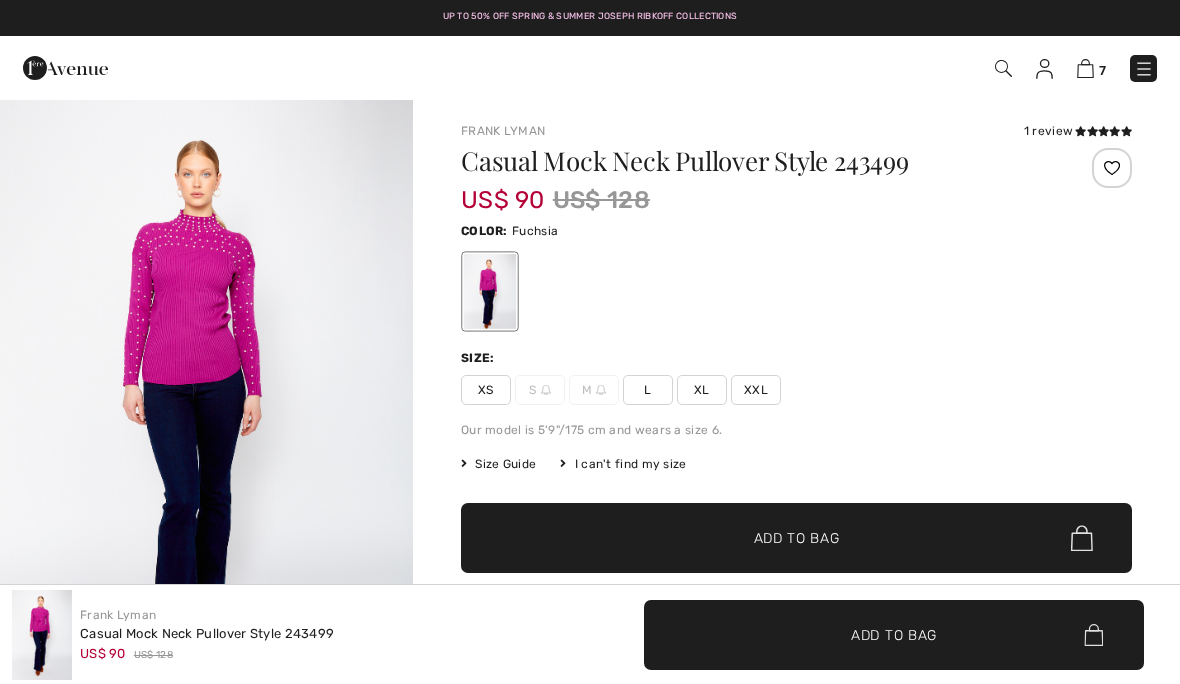 checkbox on "true" 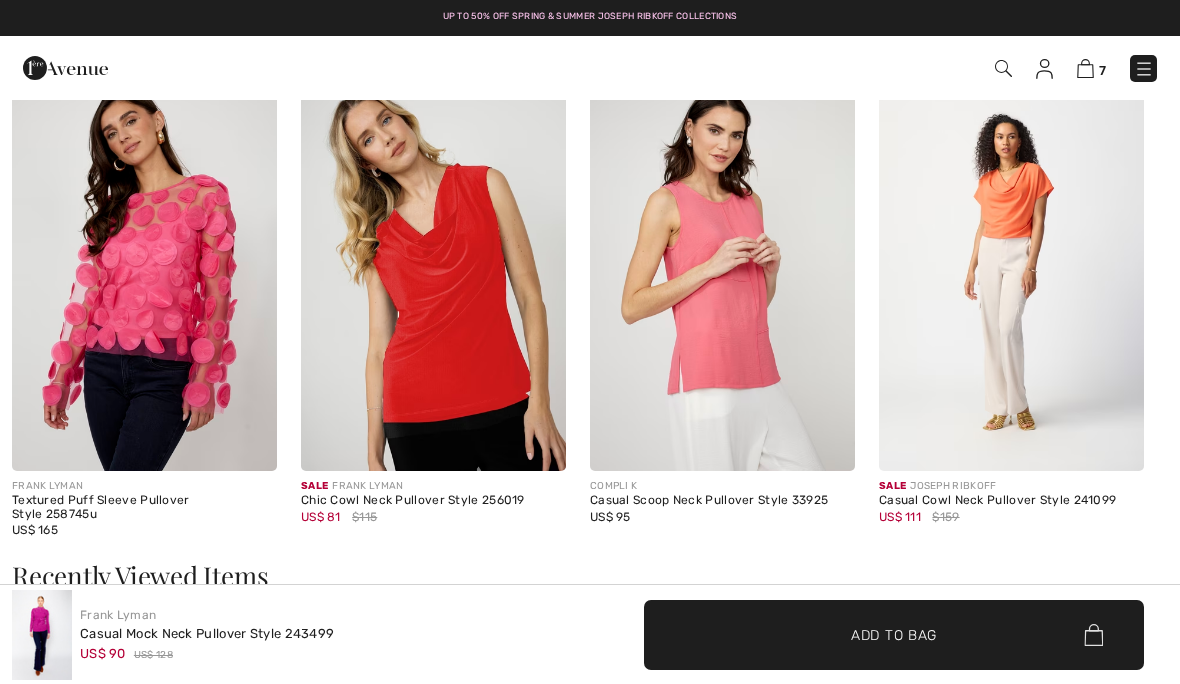 scroll, scrollTop: 0, scrollLeft: 0, axis: both 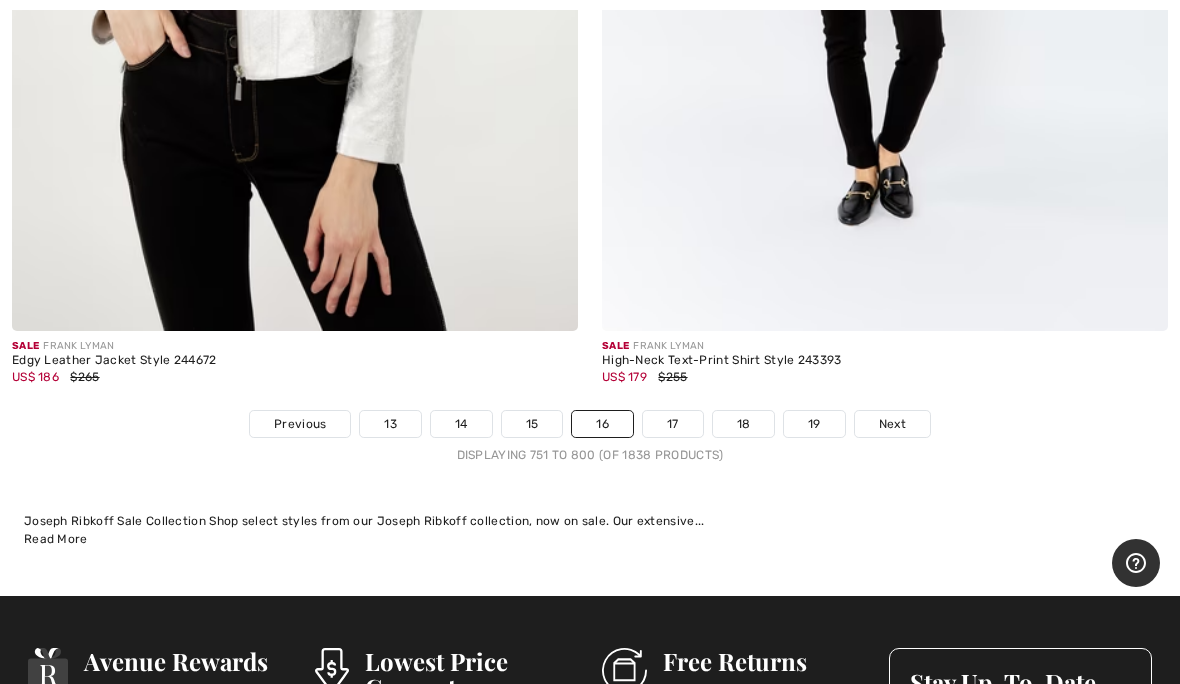 click on "17" at bounding box center (673, 424) 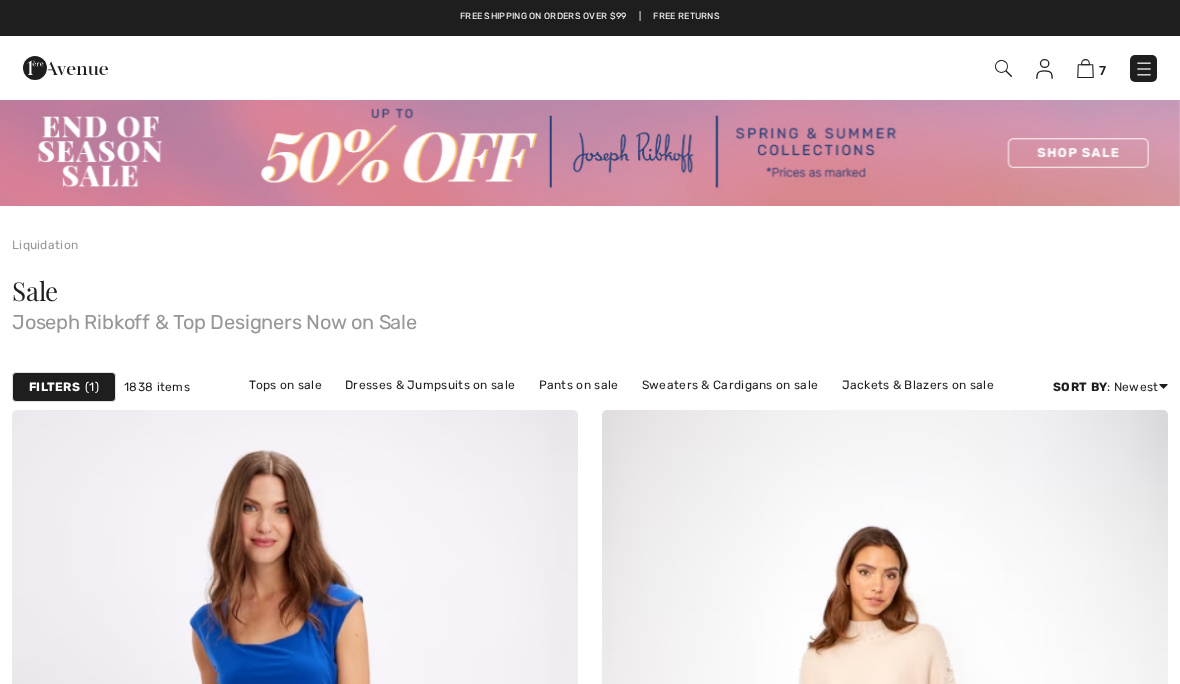scroll, scrollTop: 0, scrollLeft: 0, axis: both 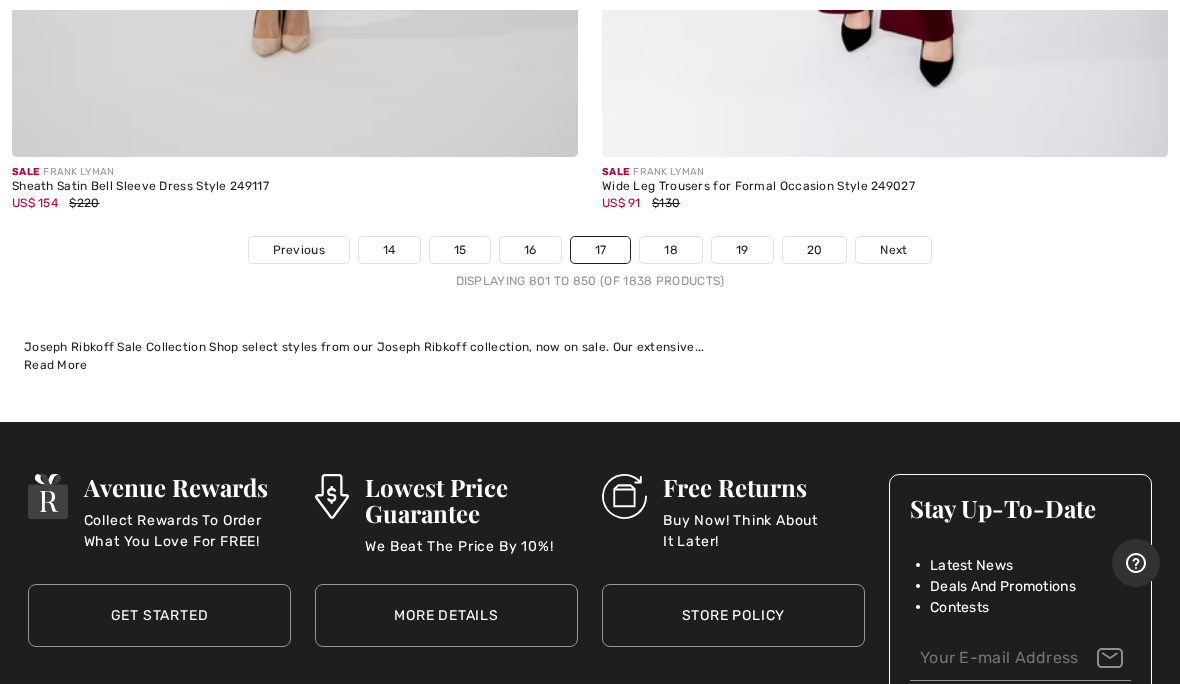 click on "18" at bounding box center (671, 250) 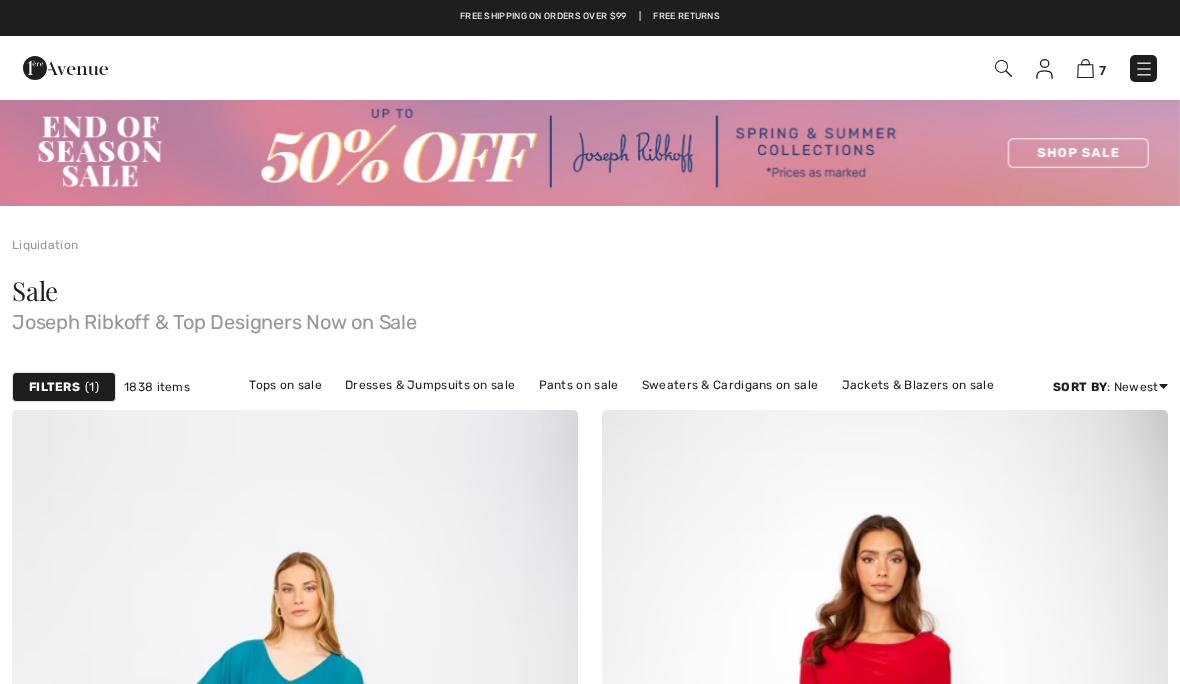 scroll, scrollTop: 0, scrollLeft: 0, axis: both 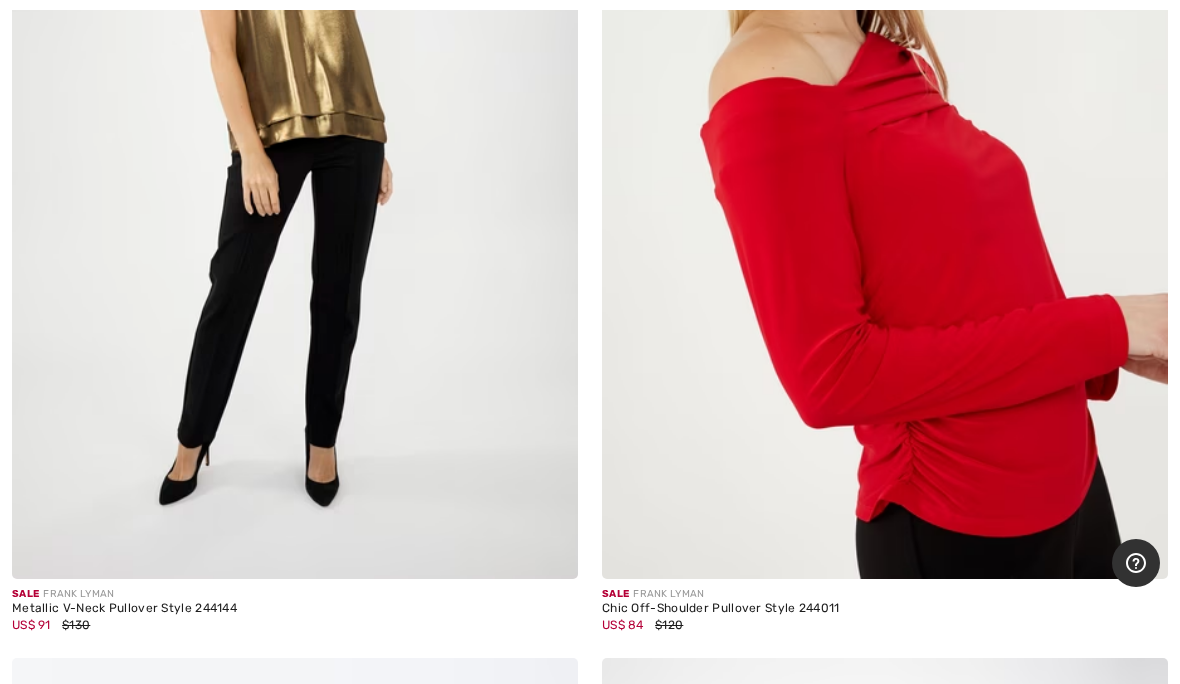 click at bounding box center (885, 154) 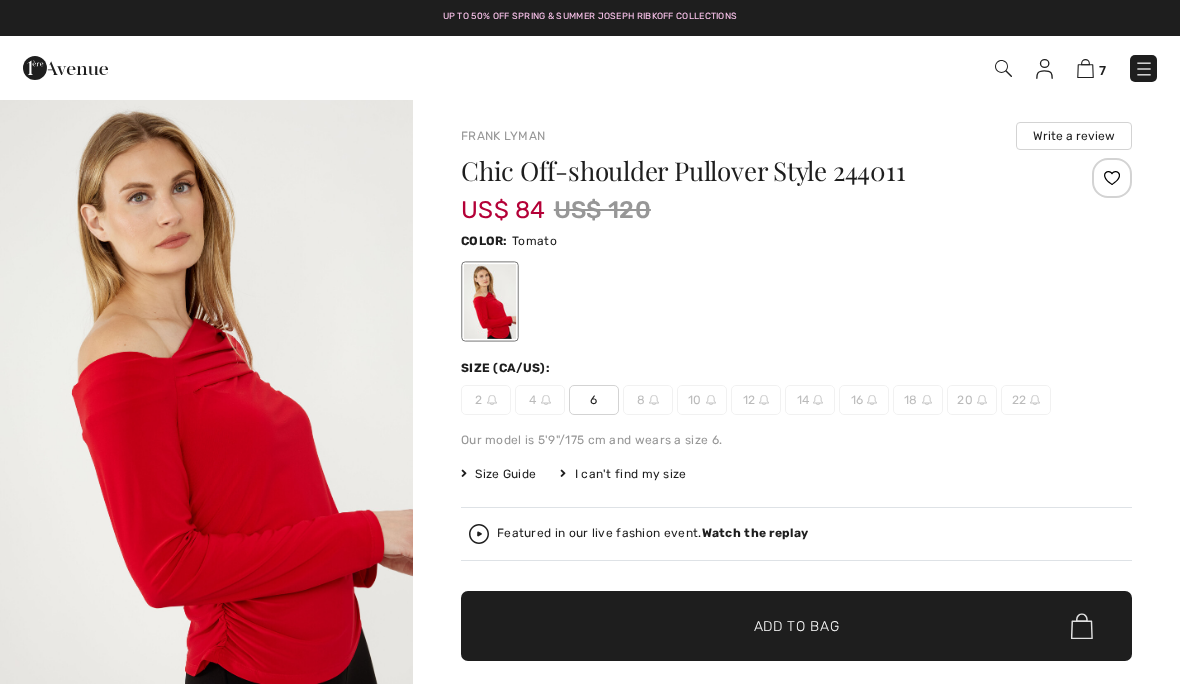 checkbox on "true" 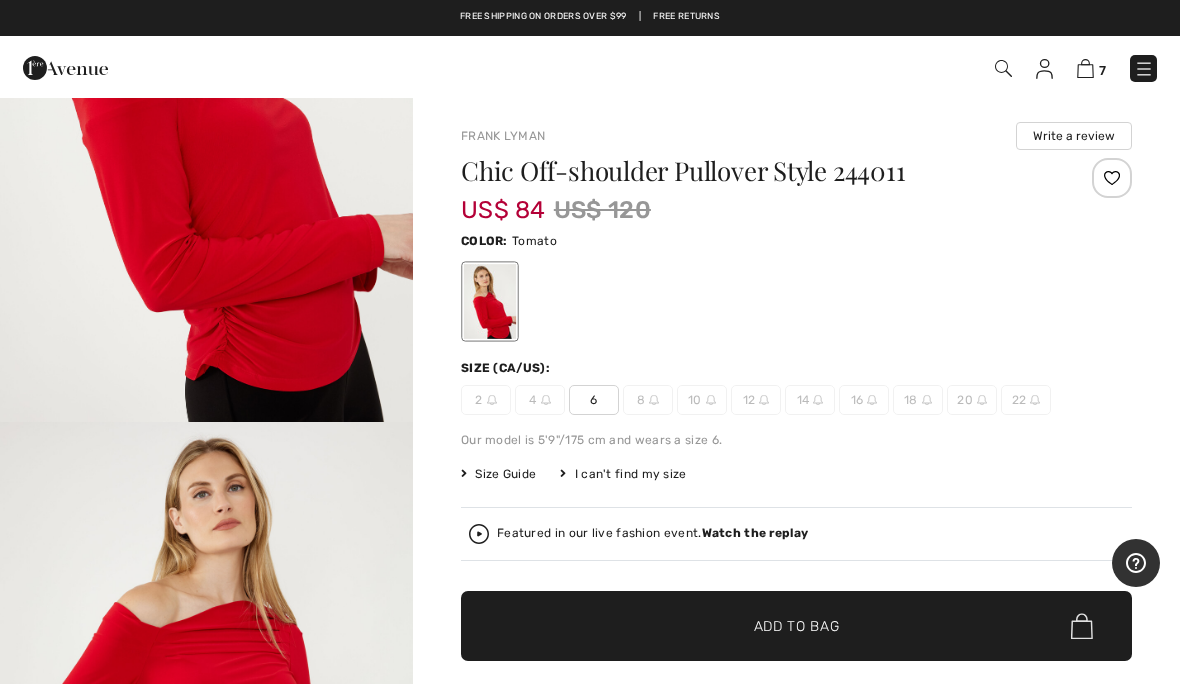 scroll, scrollTop: 286, scrollLeft: 0, axis: vertical 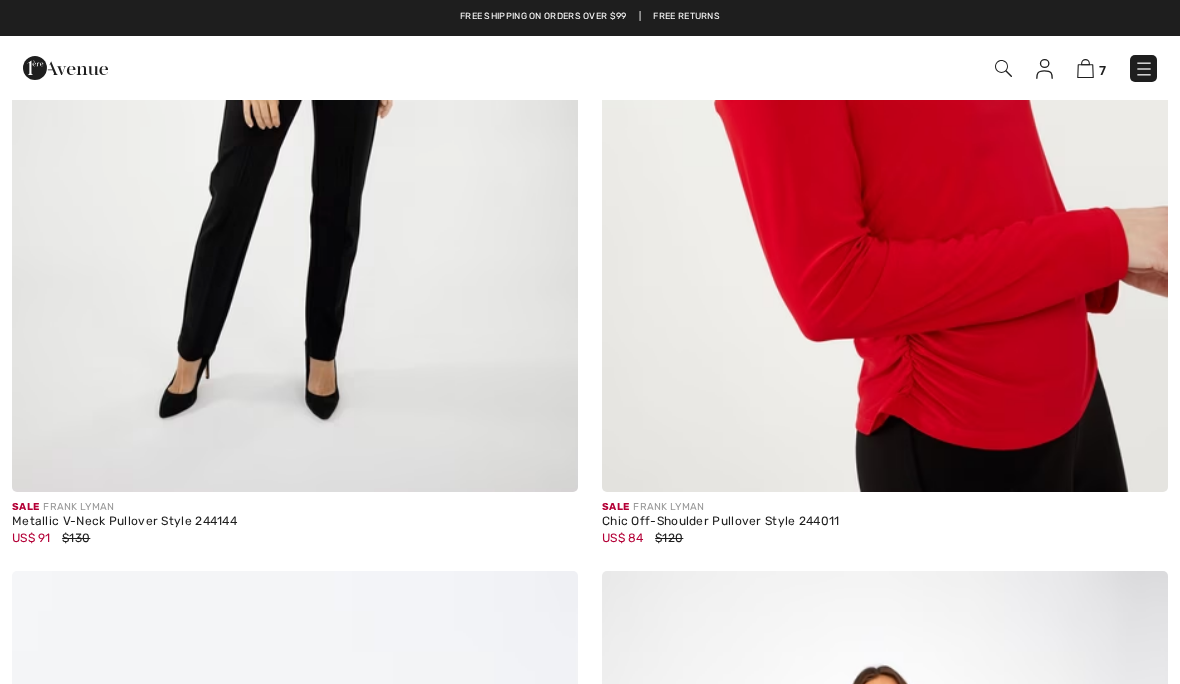 checkbox on "true" 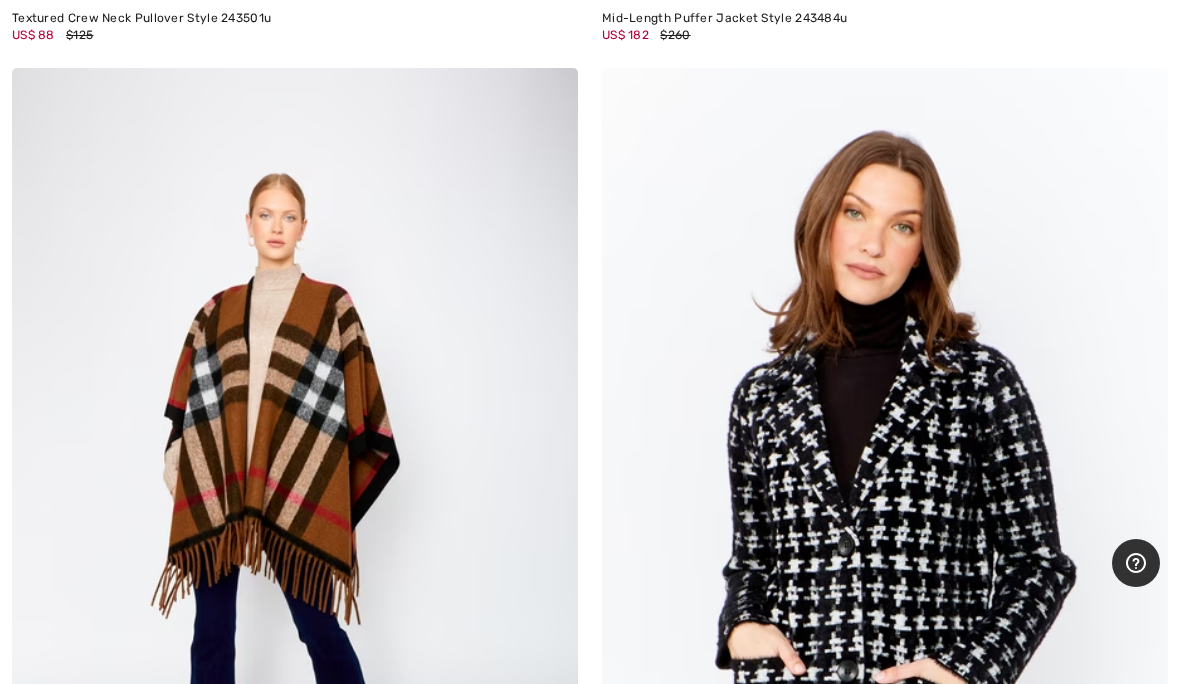 scroll, scrollTop: 7950, scrollLeft: 0, axis: vertical 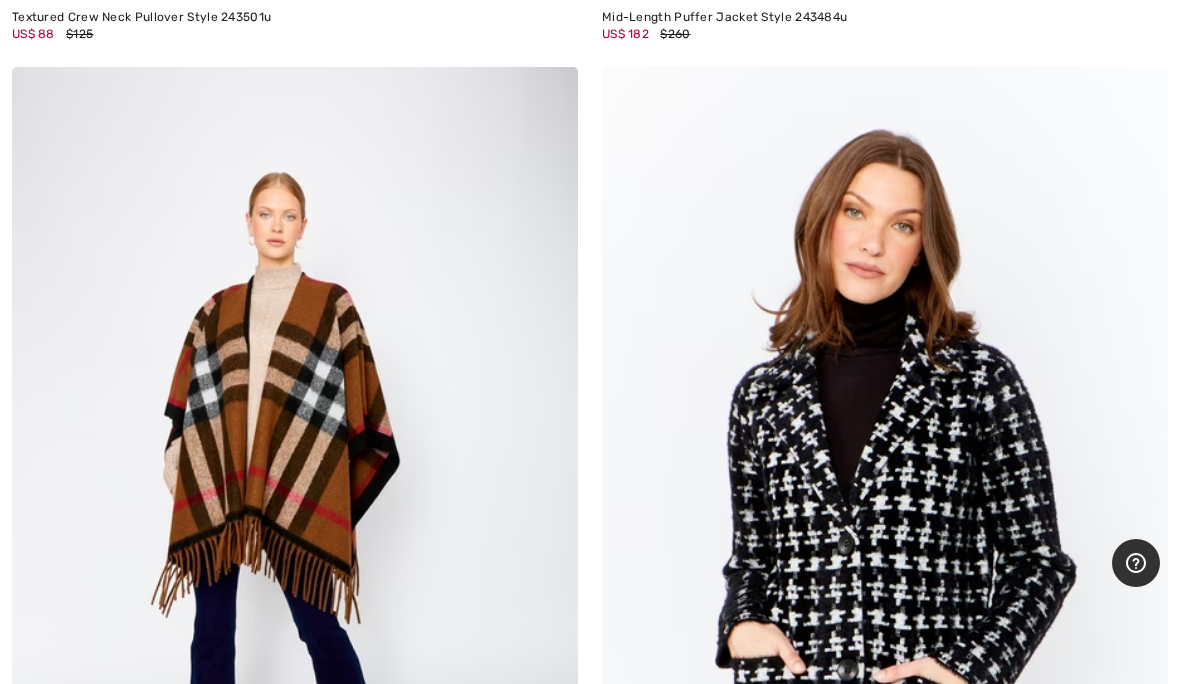 click at bounding box center (295, 491) 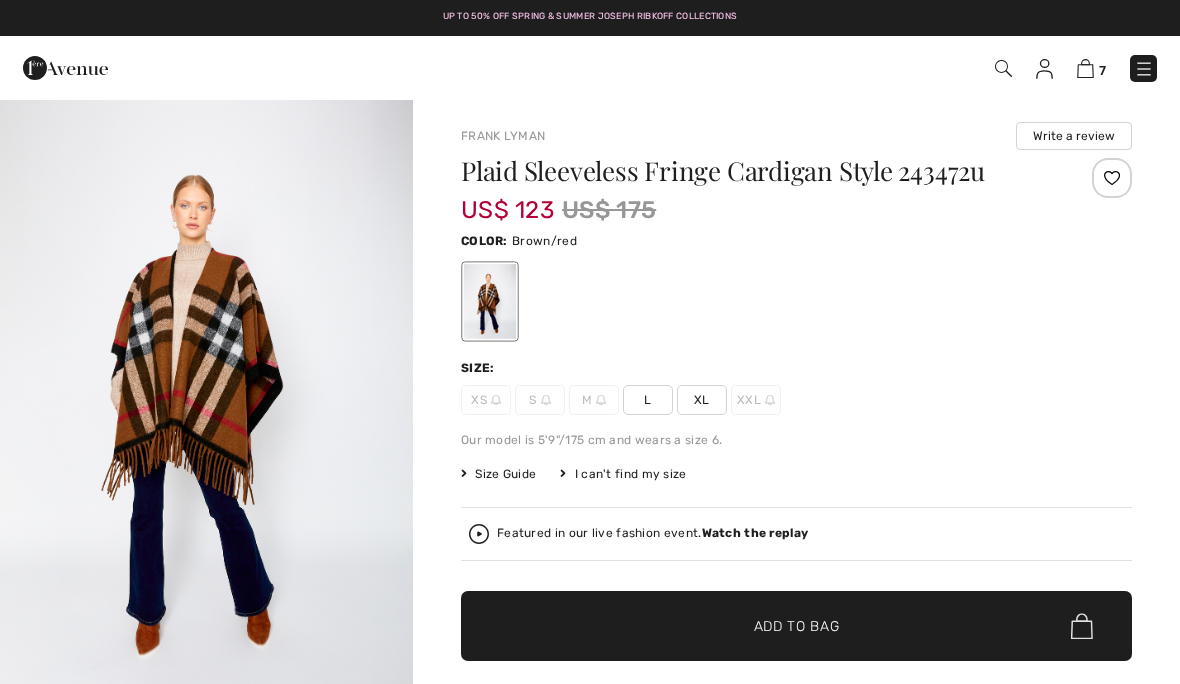 scroll, scrollTop: 0, scrollLeft: 0, axis: both 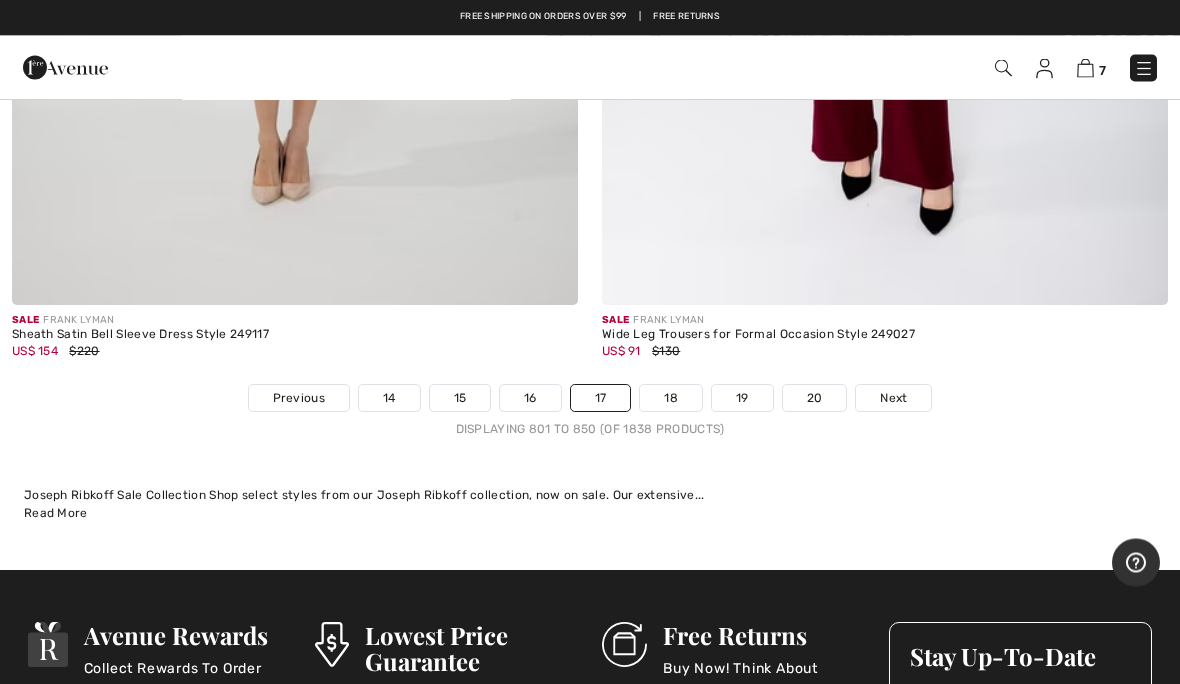 click on "19" at bounding box center (742, 399) 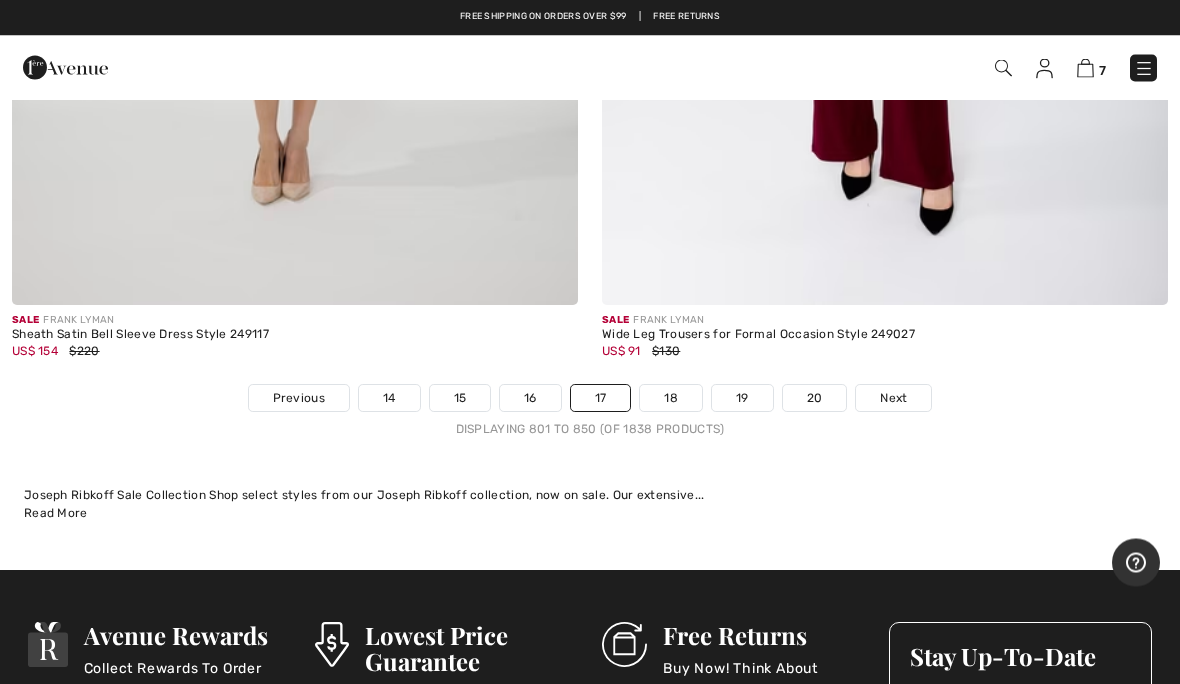 click on "19" at bounding box center (742, 399) 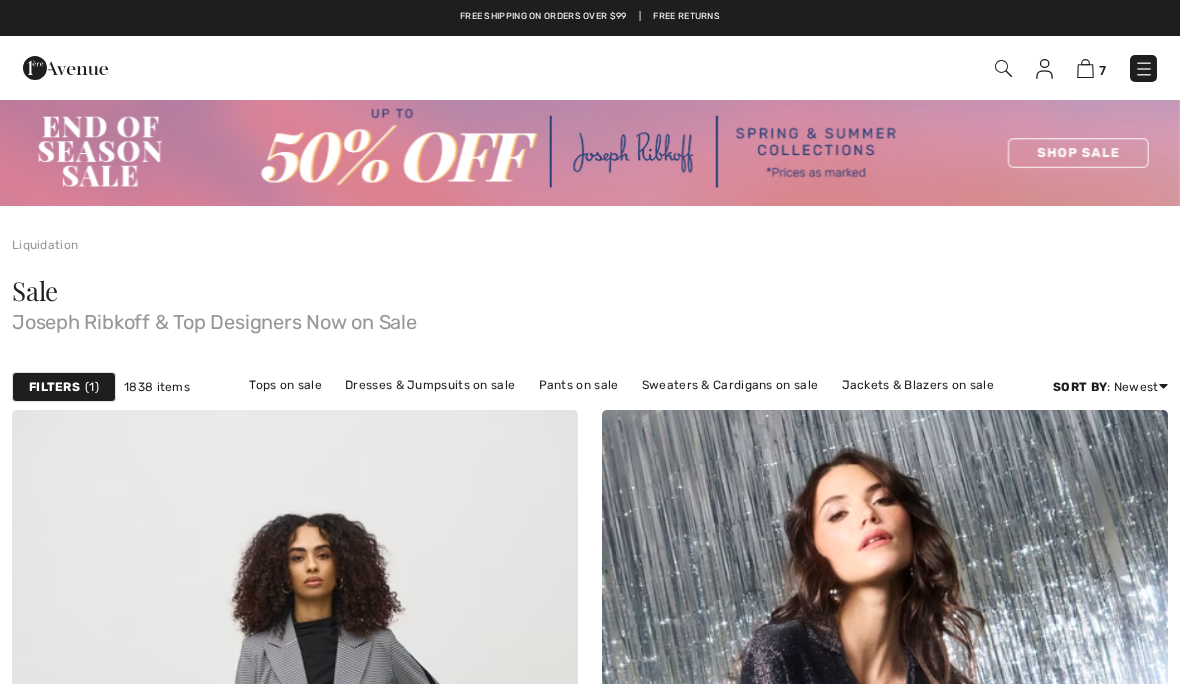 scroll, scrollTop: 0, scrollLeft: 0, axis: both 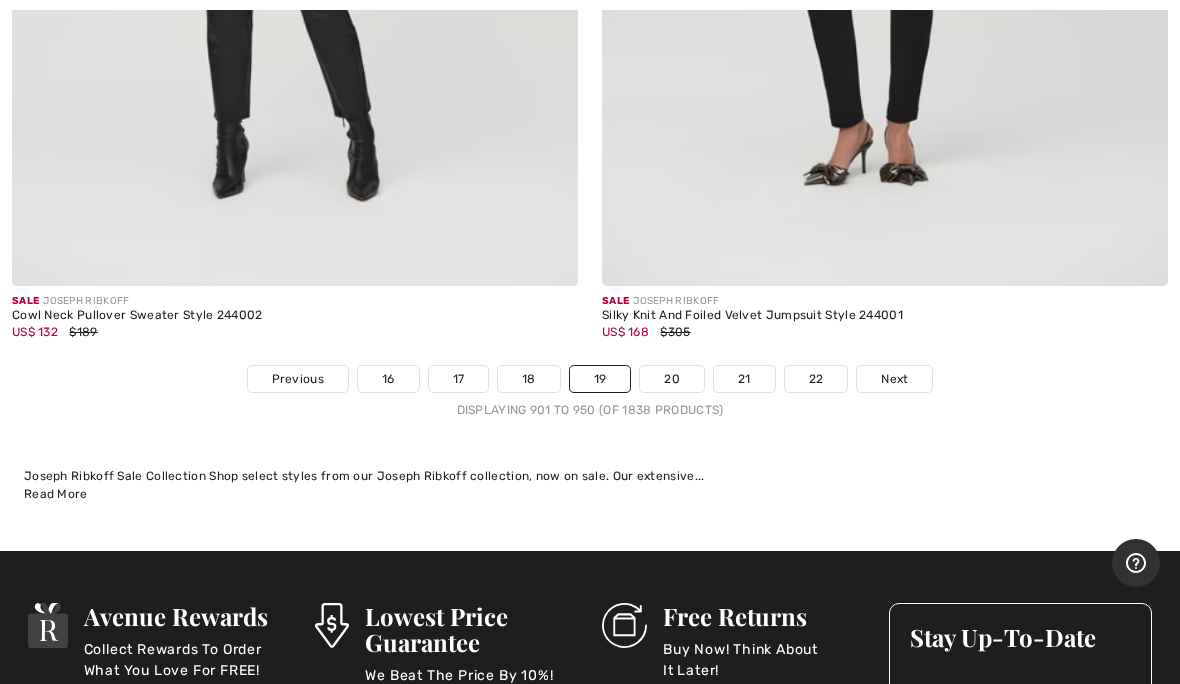 click on "20" at bounding box center [672, 379] 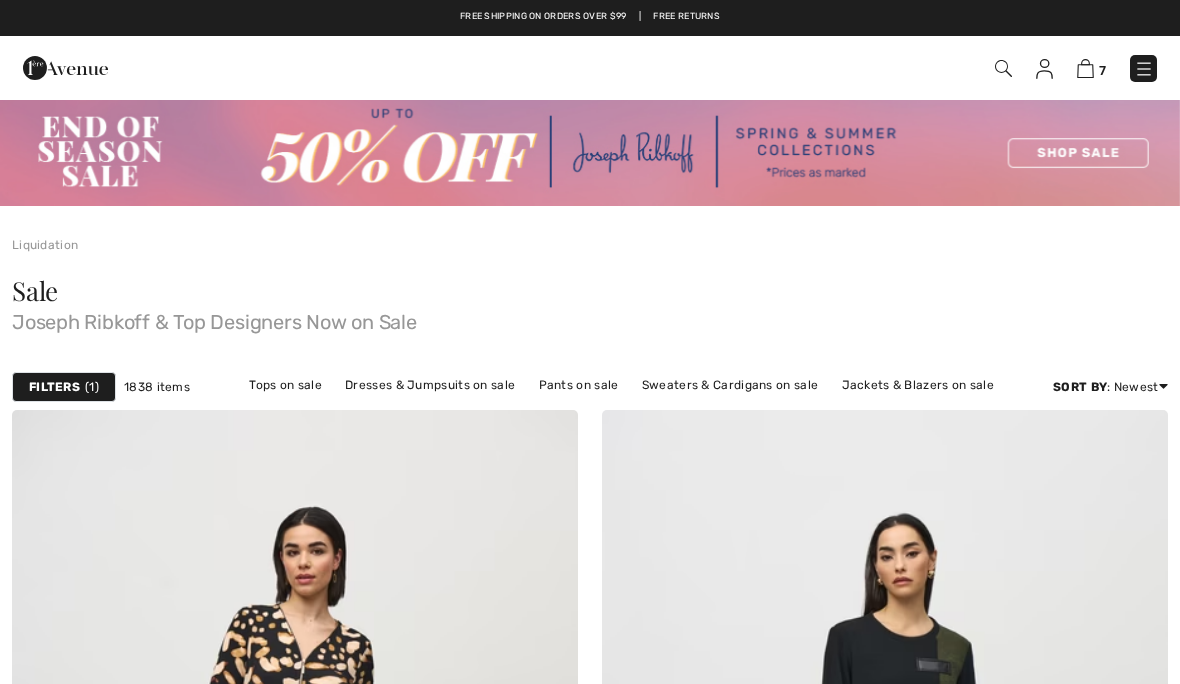 scroll, scrollTop: 0, scrollLeft: 0, axis: both 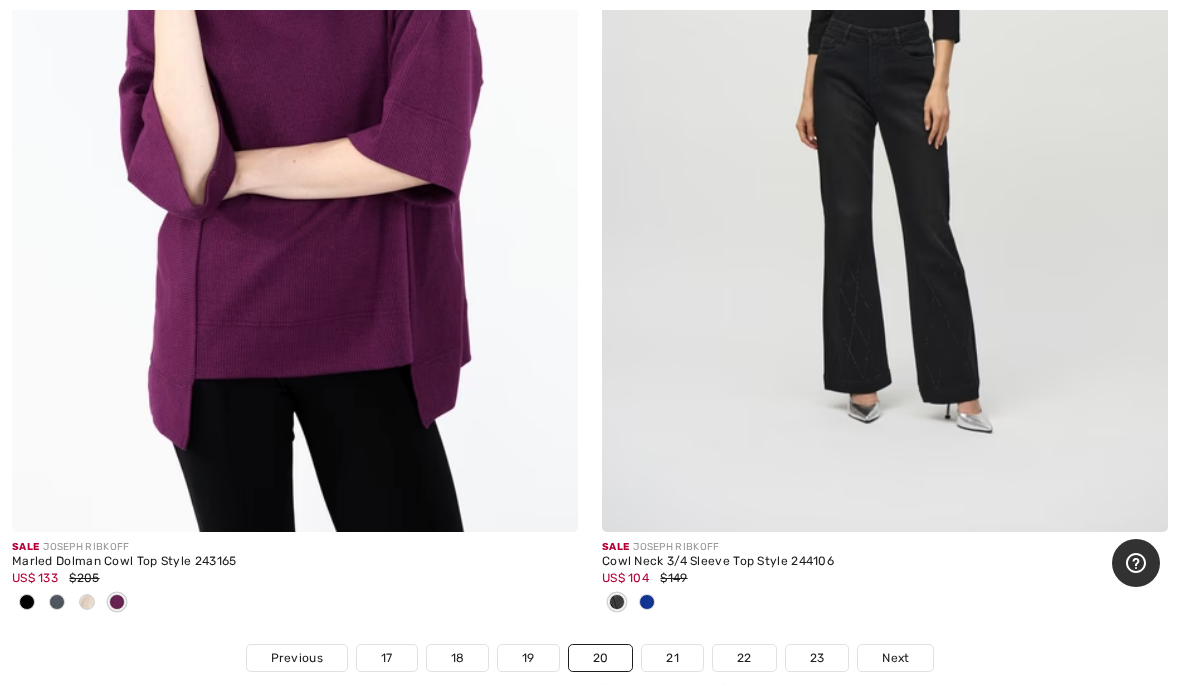 click on "21" at bounding box center [672, 658] 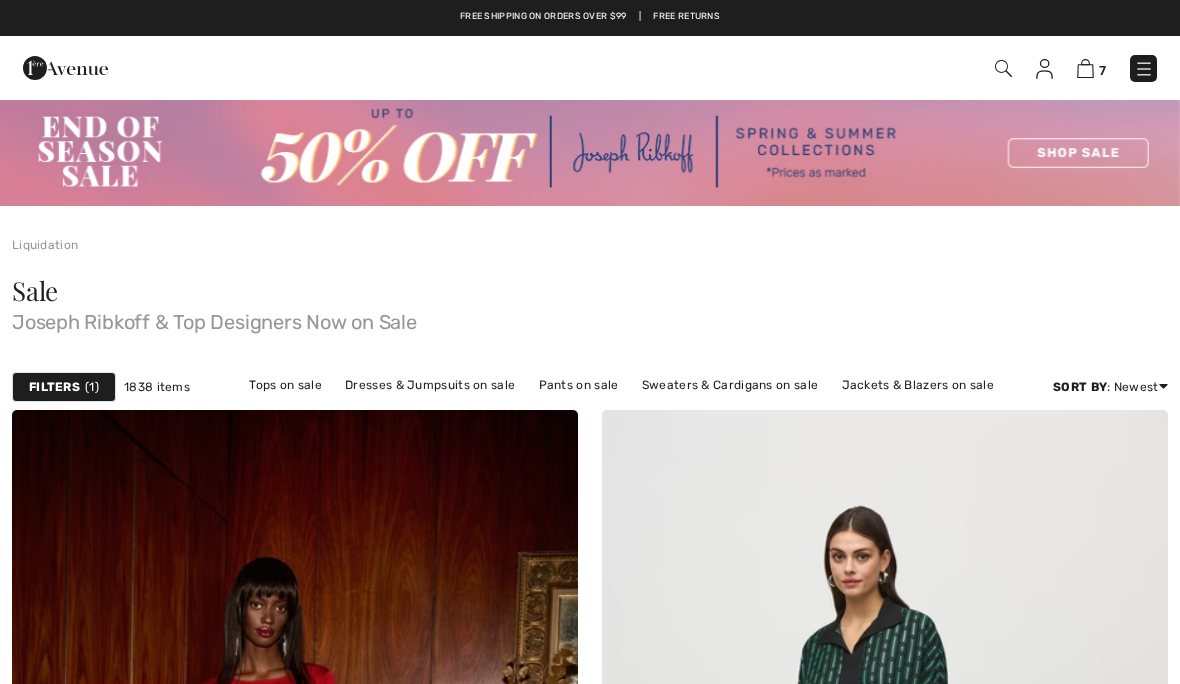 scroll, scrollTop: 0, scrollLeft: 0, axis: both 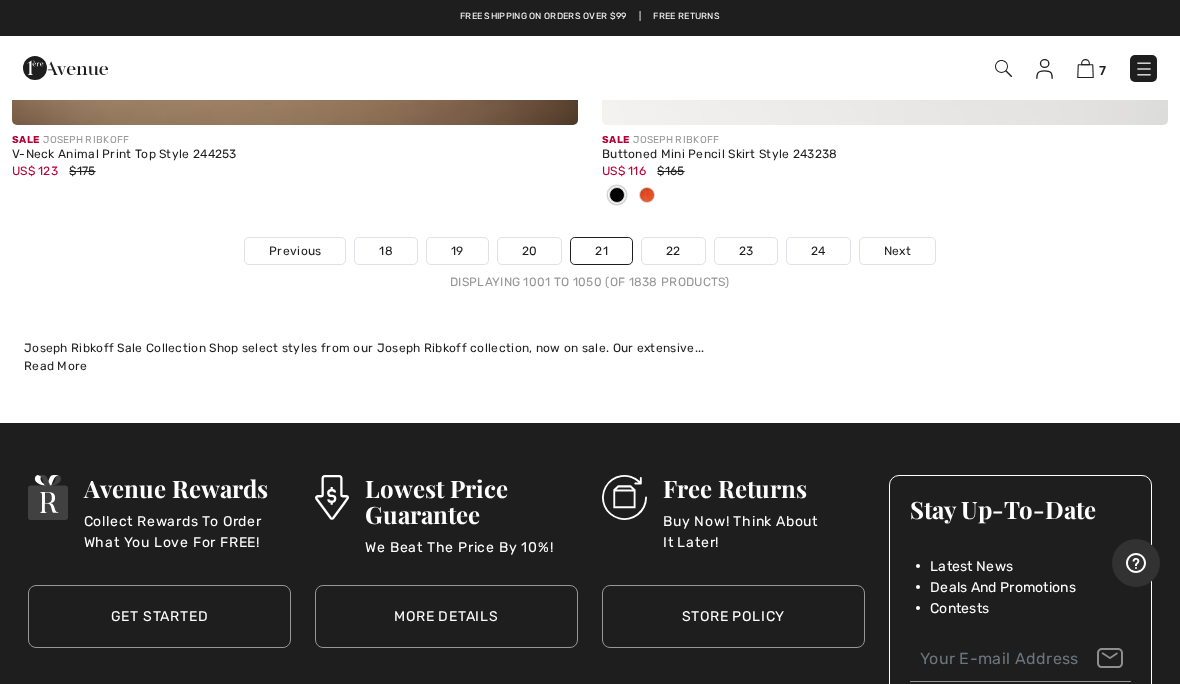 click on "22" at bounding box center (673, 251) 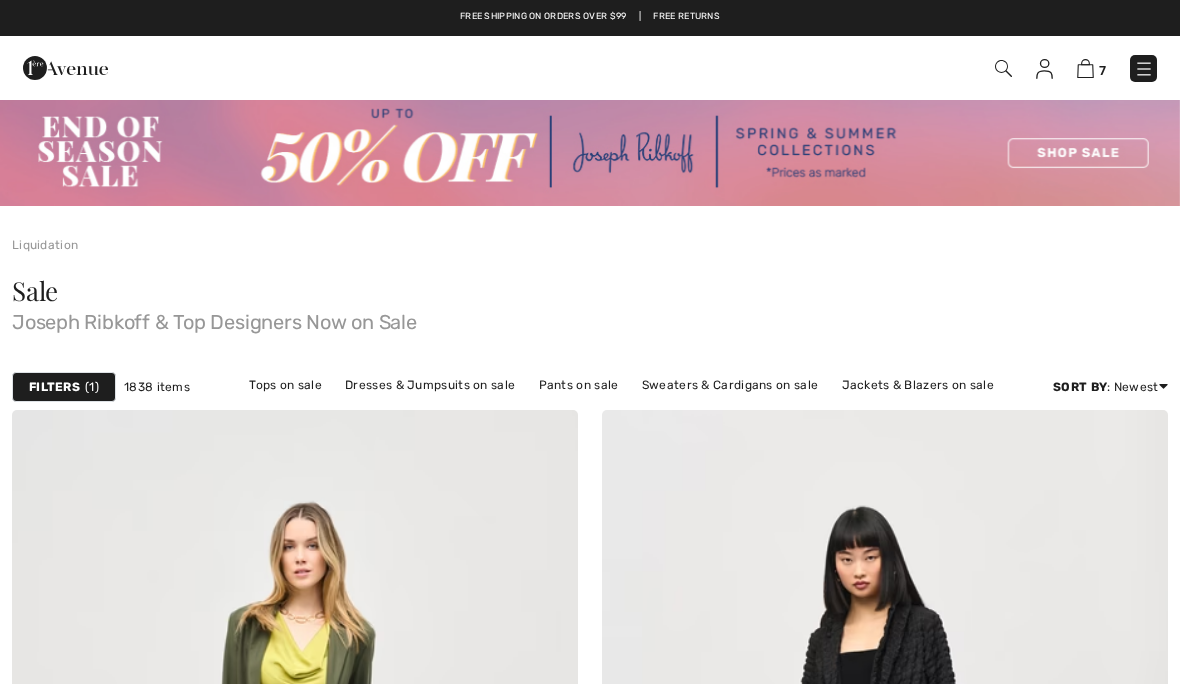 checkbox on "true" 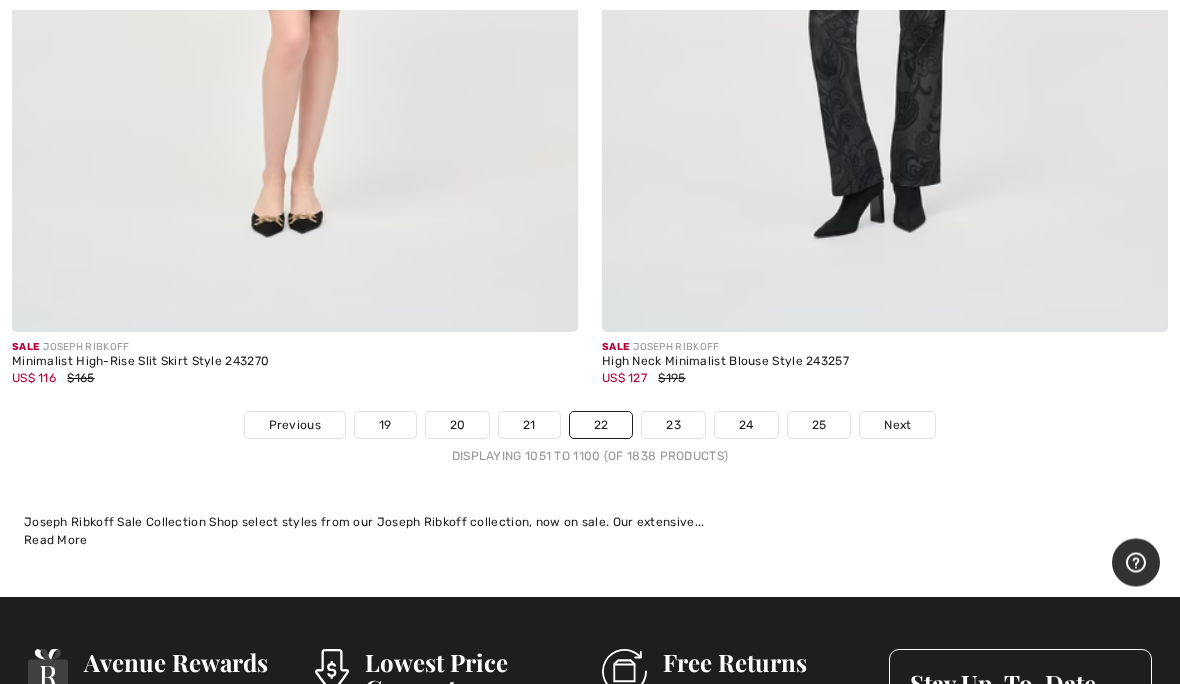 scroll, scrollTop: 24342, scrollLeft: 0, axis: vertical 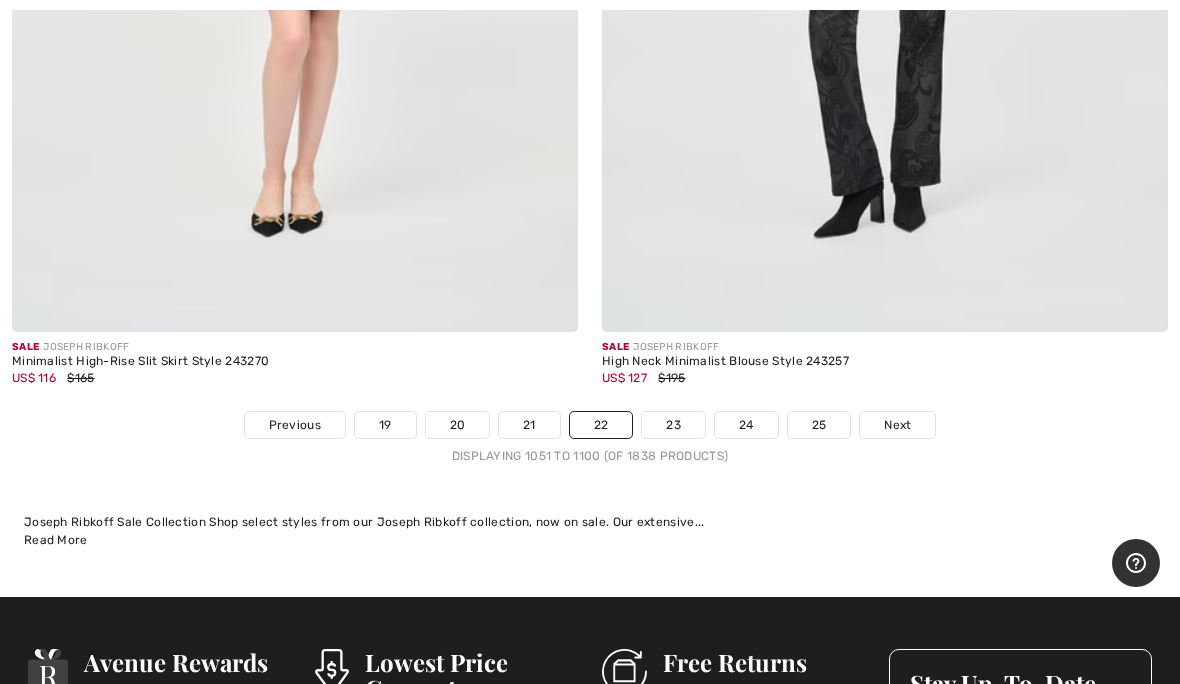 click on "23" at bounding box center [673, 425] 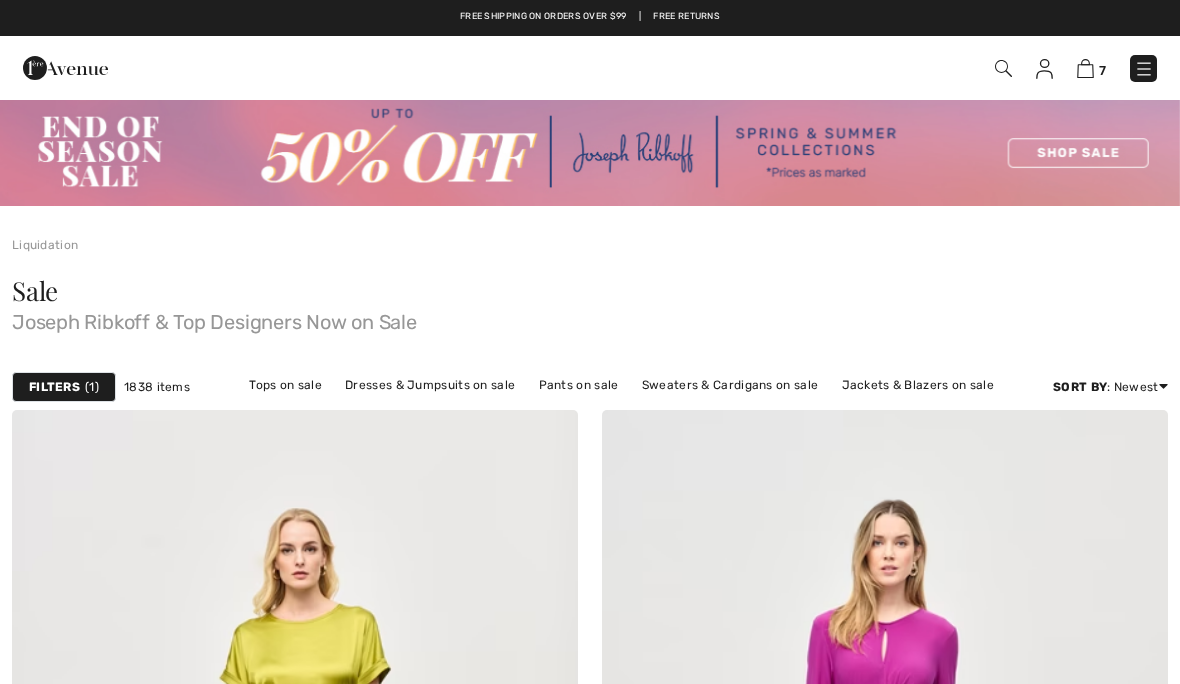 scroll, scrollTop: 0, scrollLeft: 0, axis: both 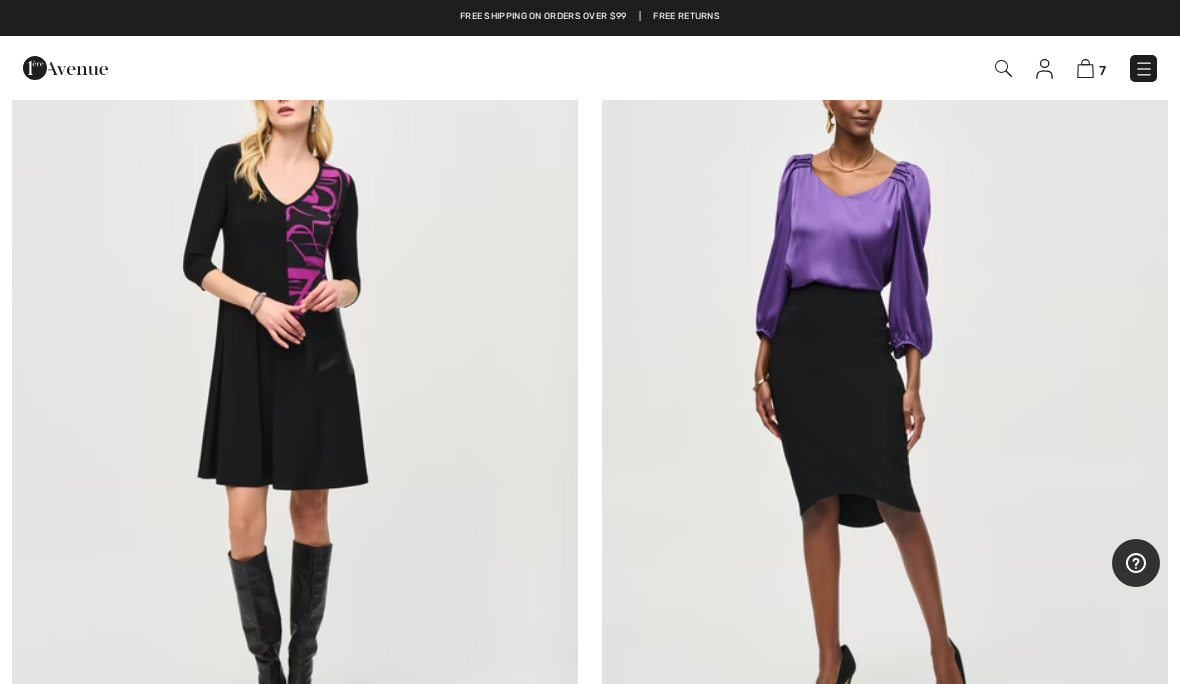click on "7" at bounding box center (1102, 70) 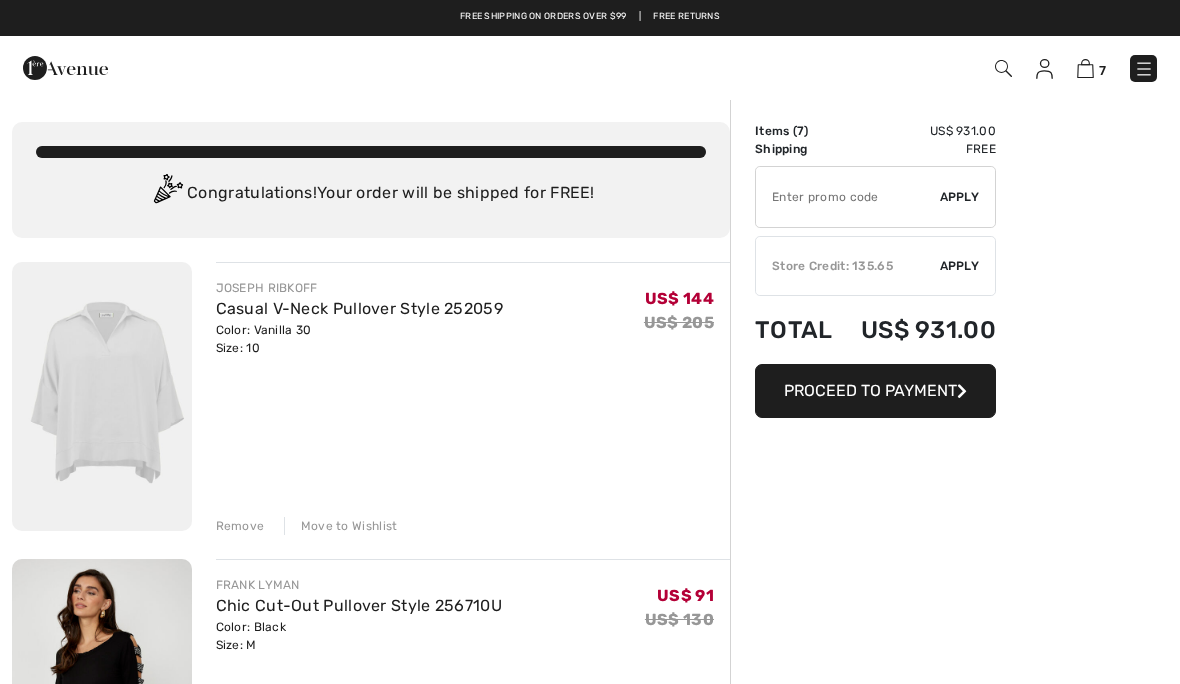 scroll, scrollTop: 0, scrollLeft: 0, axis: both 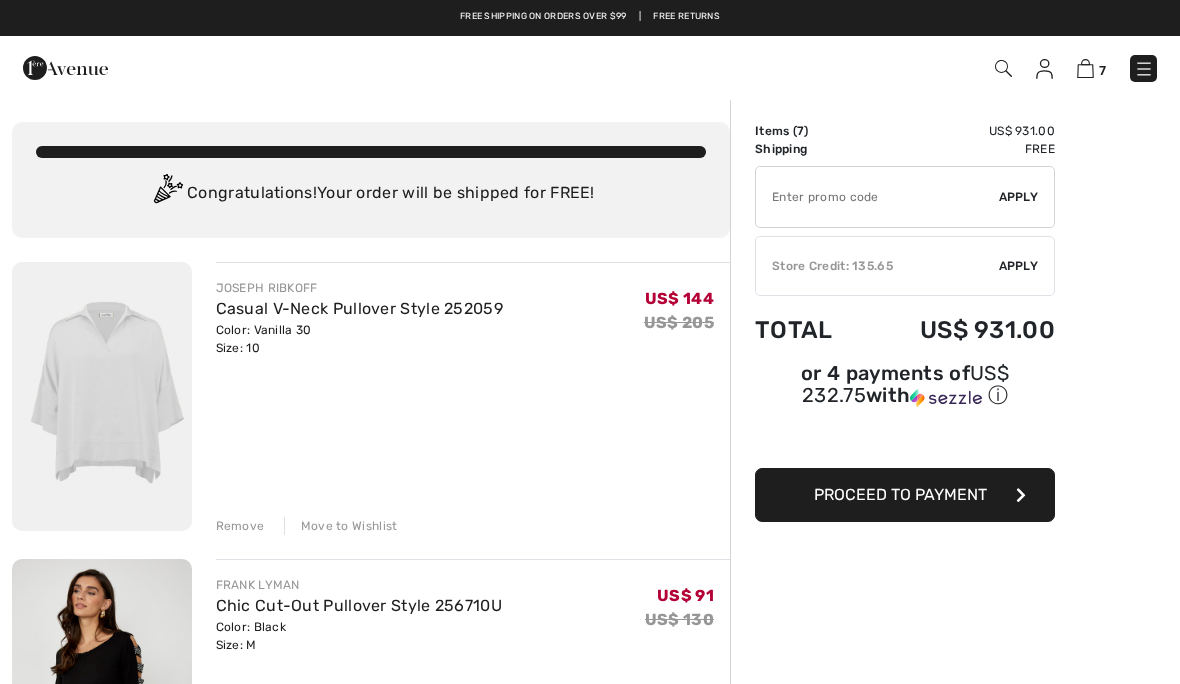 click on "JOSEPH RIBKOFF
Casual V-Neck Pullover Style 252059
Color: Vanilla 30
Size: 10
Final Sale
US$ 144
US$ 205
US$ 144
US$ 205
Remove
Move to Wishlist
FRANK LYMAN
Final Sale" at bounding box center (371, 1546) 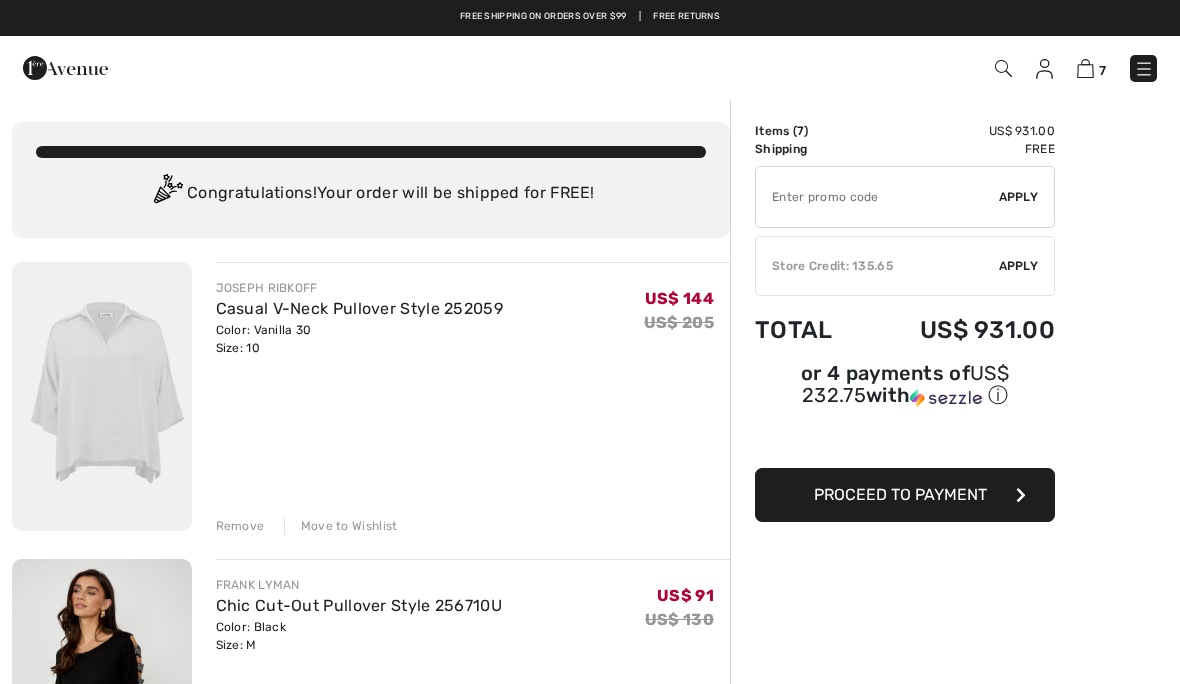 click on "JOSEPH RIBKOFF
Casual V-Neck Pullover Style 252059
Color: Vanilla 30
Size: 10
Final Sale
US$ 144
US$ 205
US$ 144
US$ 205
Remove
Move to Wishlist
FRANK LYMAN
Final Sale" at bounding box center (371, 1546) 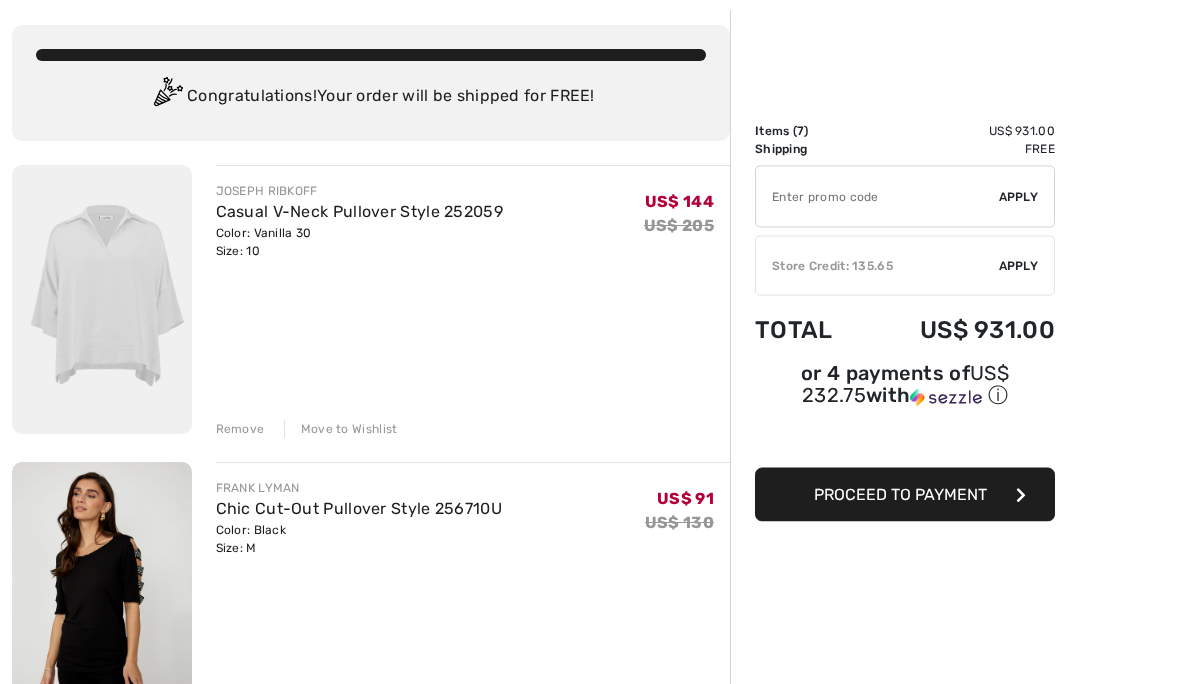 scroll, scrollTop: 98, scrollLeft: 0, axis: vertical 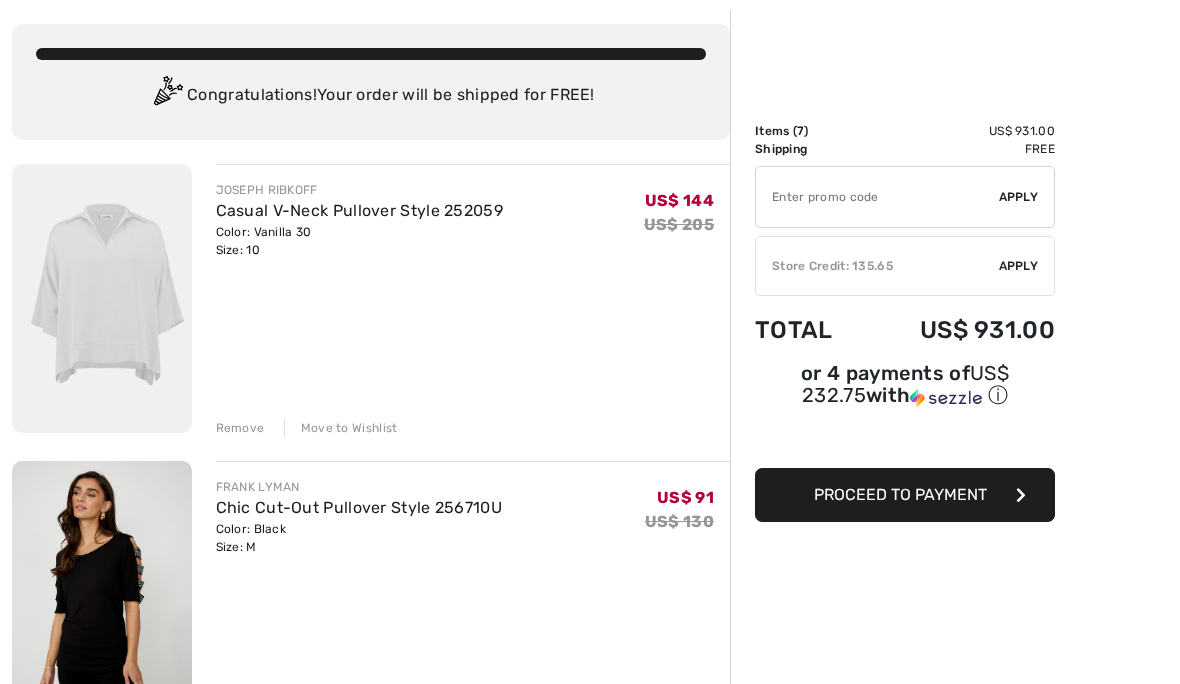 click on "Move to Wishlist" at bounding box center (341, 428) 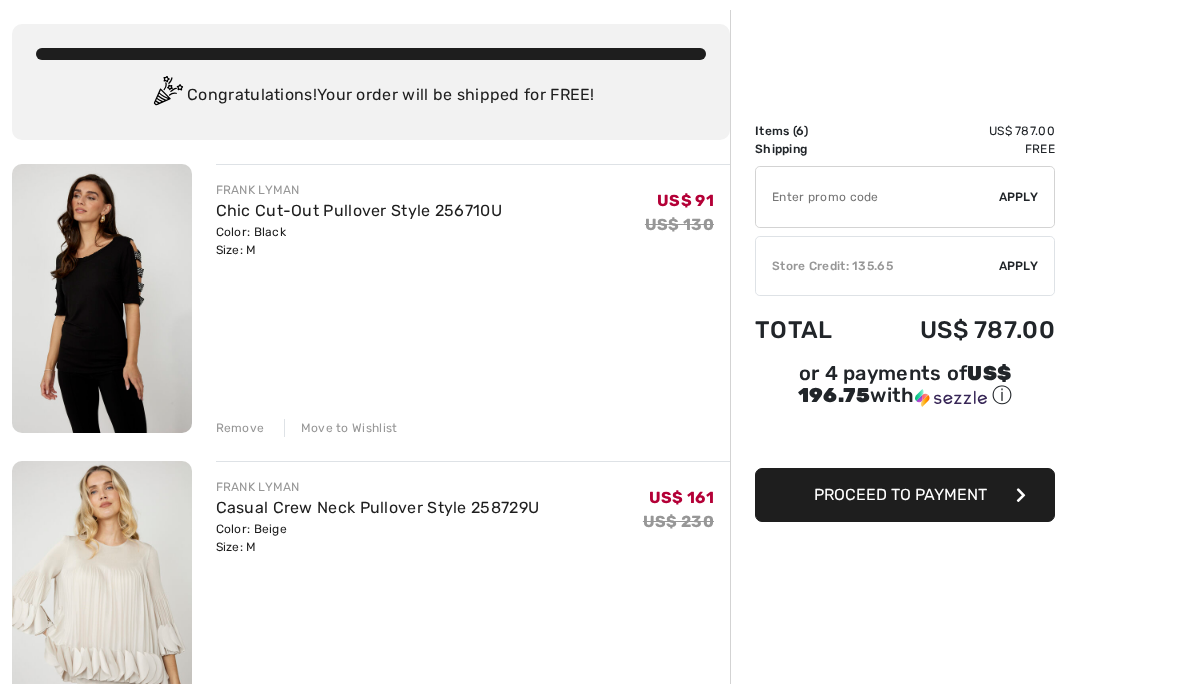click on "Move to Wishlist" at bounding box center (341, 428) 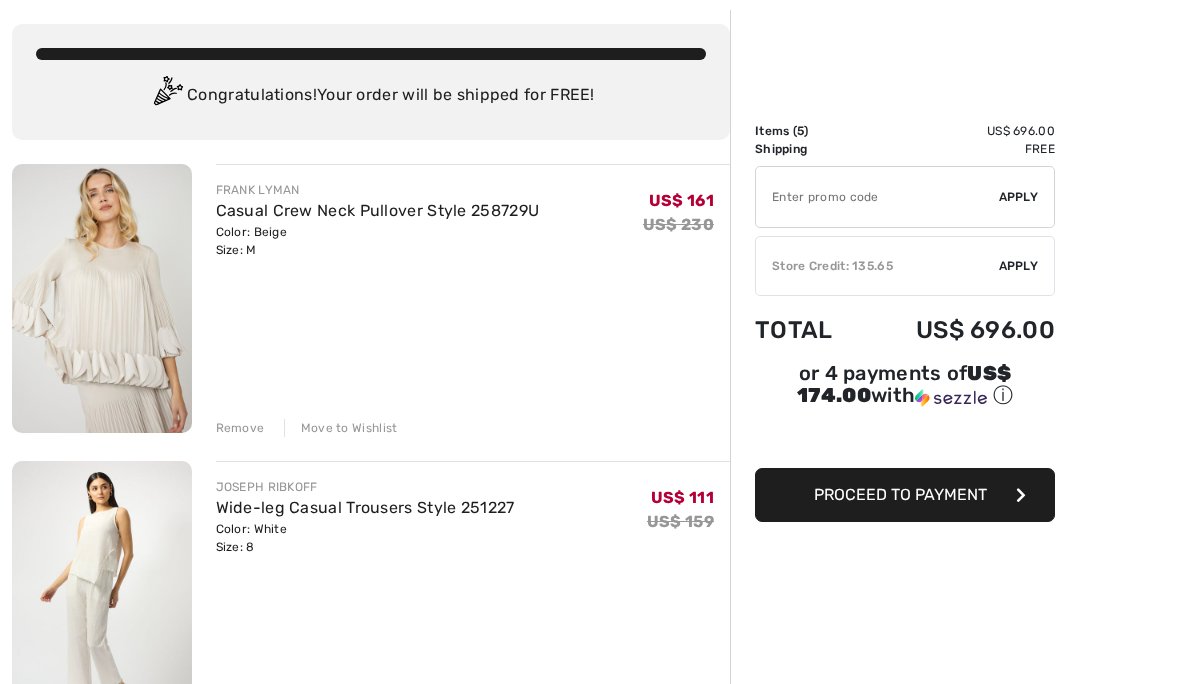 click on "FRANK LYMAN
Casual Crew Neck Pullover Style 258729U
Color: Beige
Size: M
Final Sale
US$ 161
US$ 230
US$ 161
US$ 230
Remove
Move to Wishlist
JOSEPH RIBKOFF" at bounding box center [371, 1150] 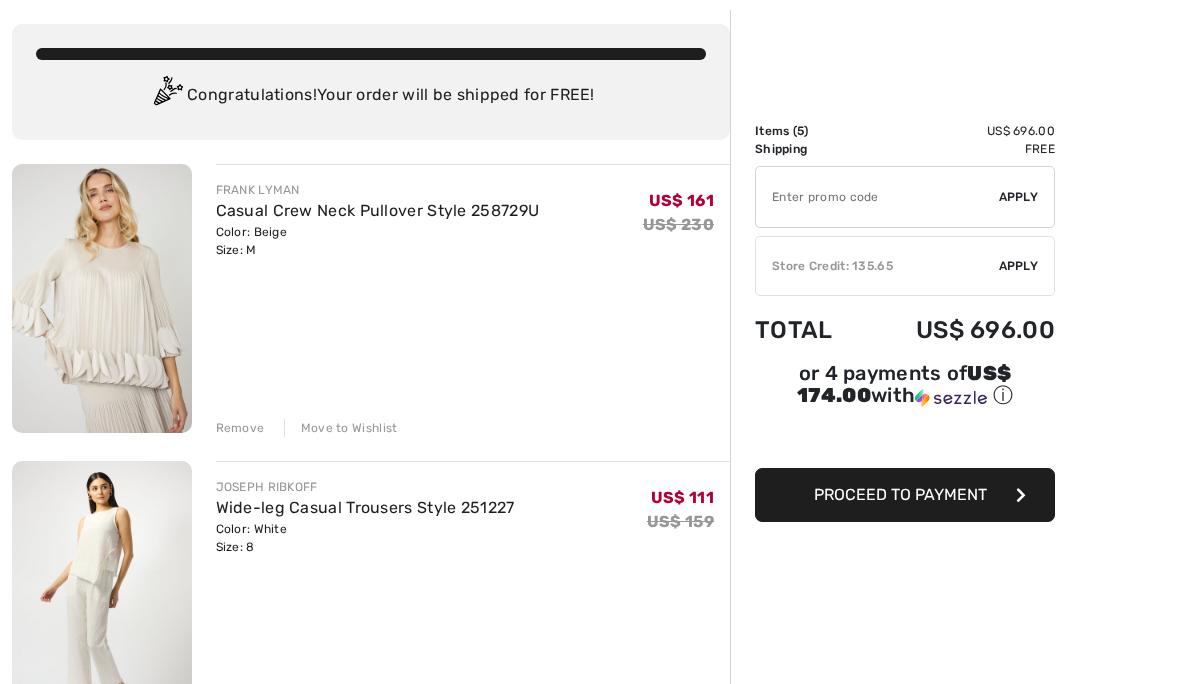 click on "Remove" at bounding box center (240, 428) 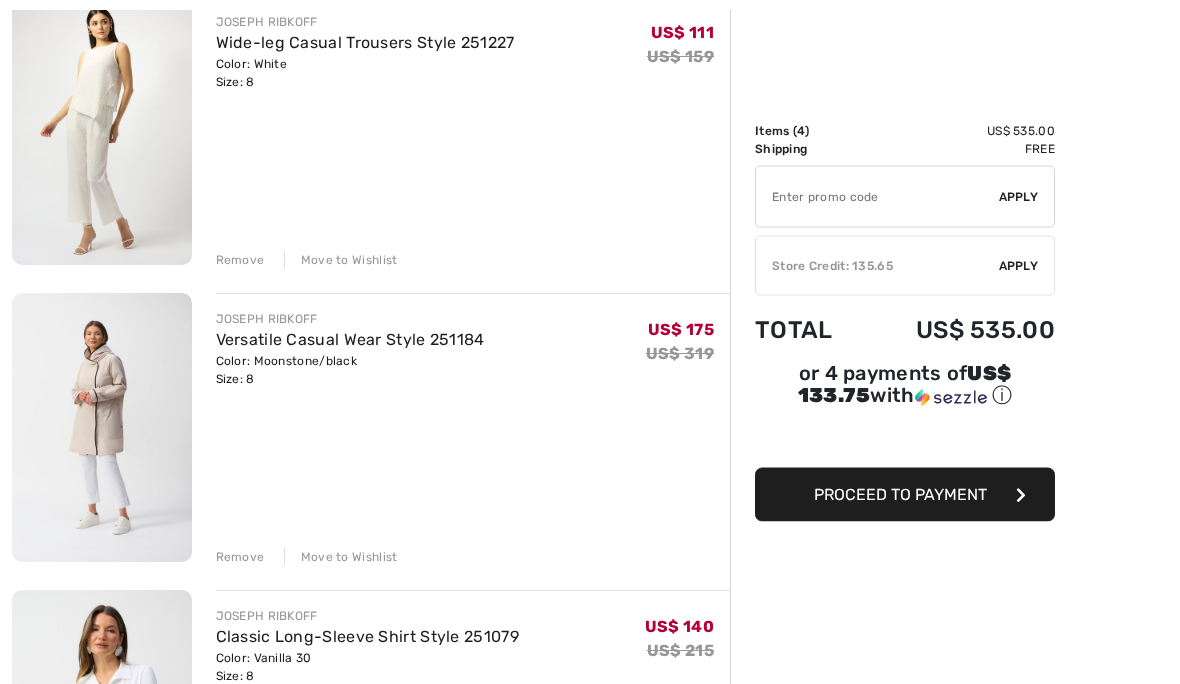 scroll, scrollTop: 273, scrollLeft: 0, axis: vertical 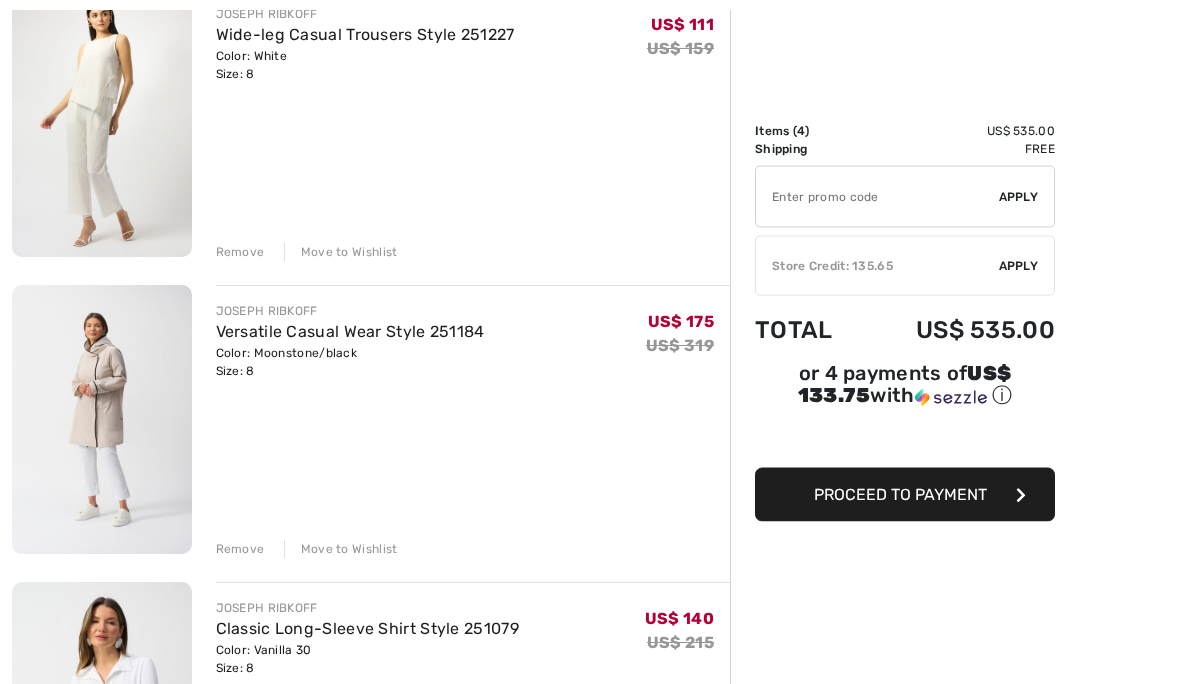 click on "Move to Wishlist" at bounding box center (341, 550) 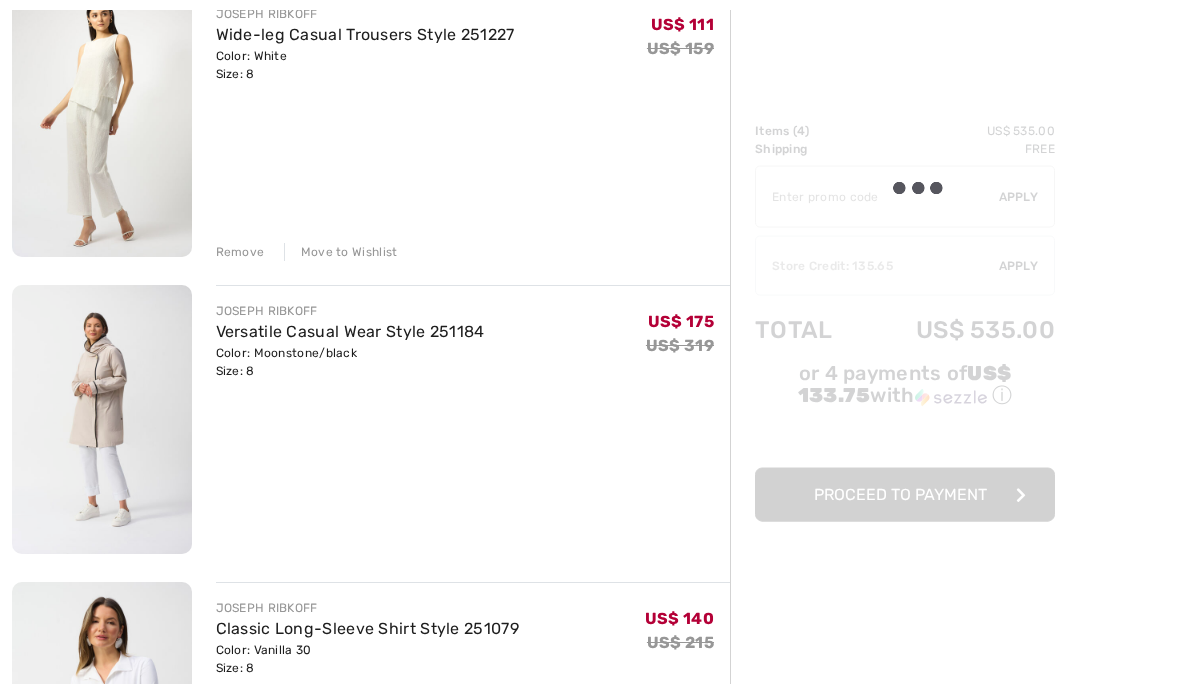 scroll, scrollTop: 274, scrollLeft: 0, axis: vertical 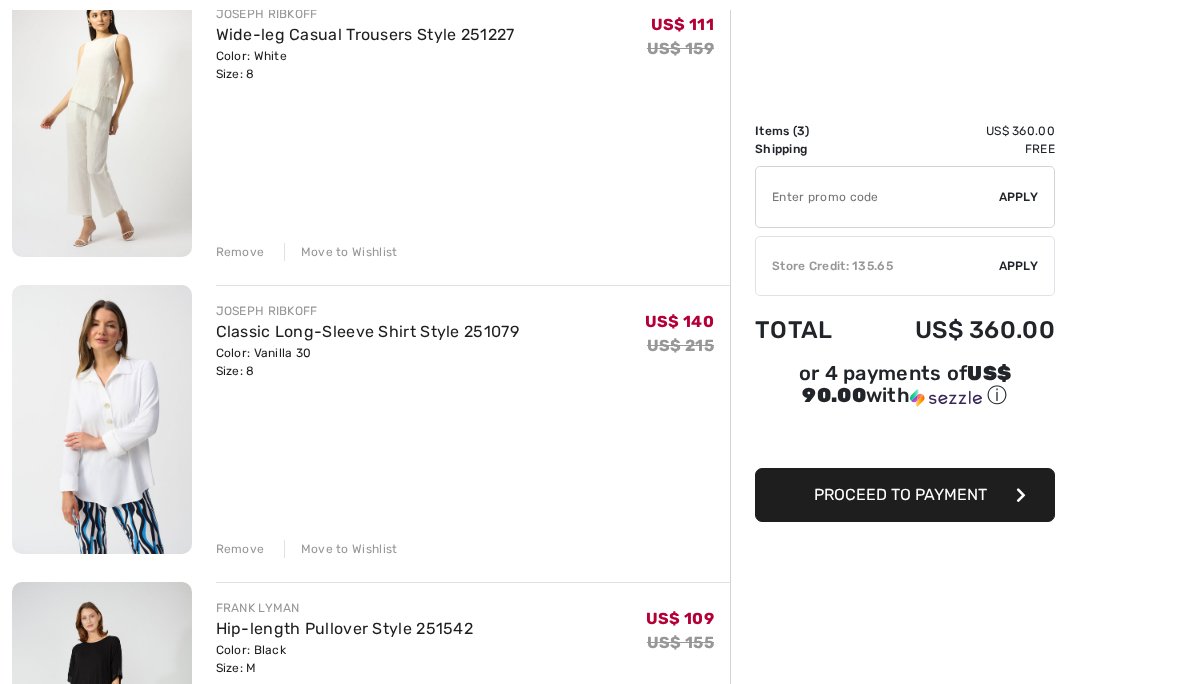 click on "Move to Wishlist" at bounding box center [341, 549] 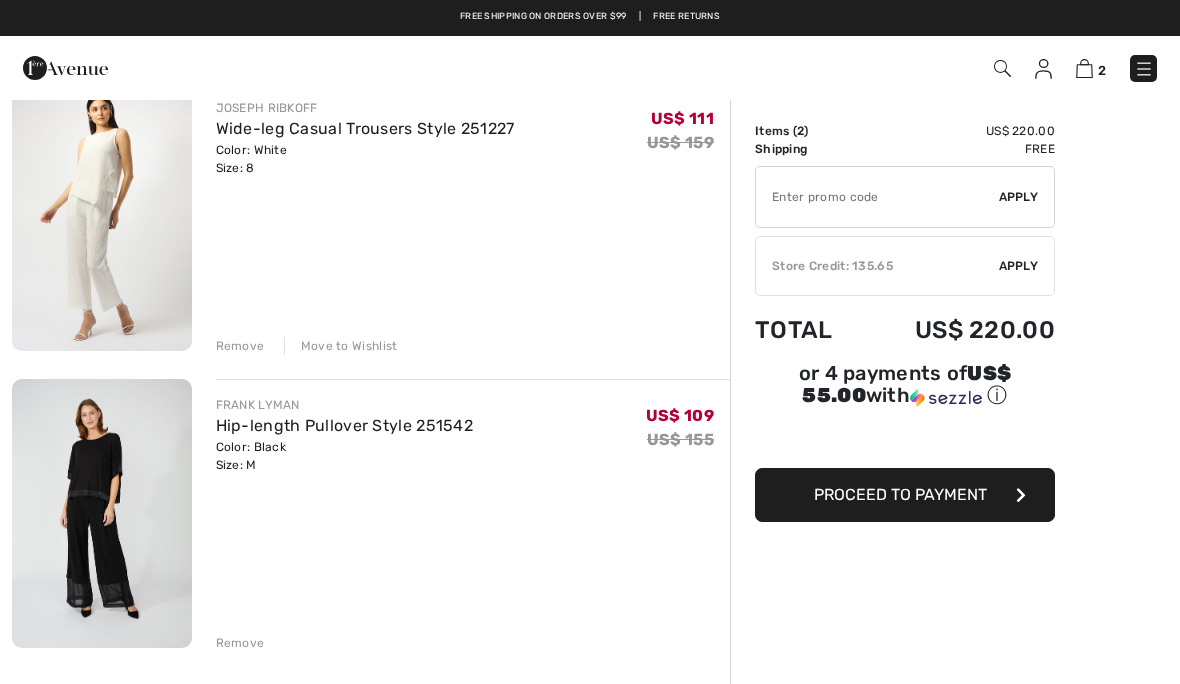 scroll, scrollTop: 162, scrollLeft: 0, axis: vertical 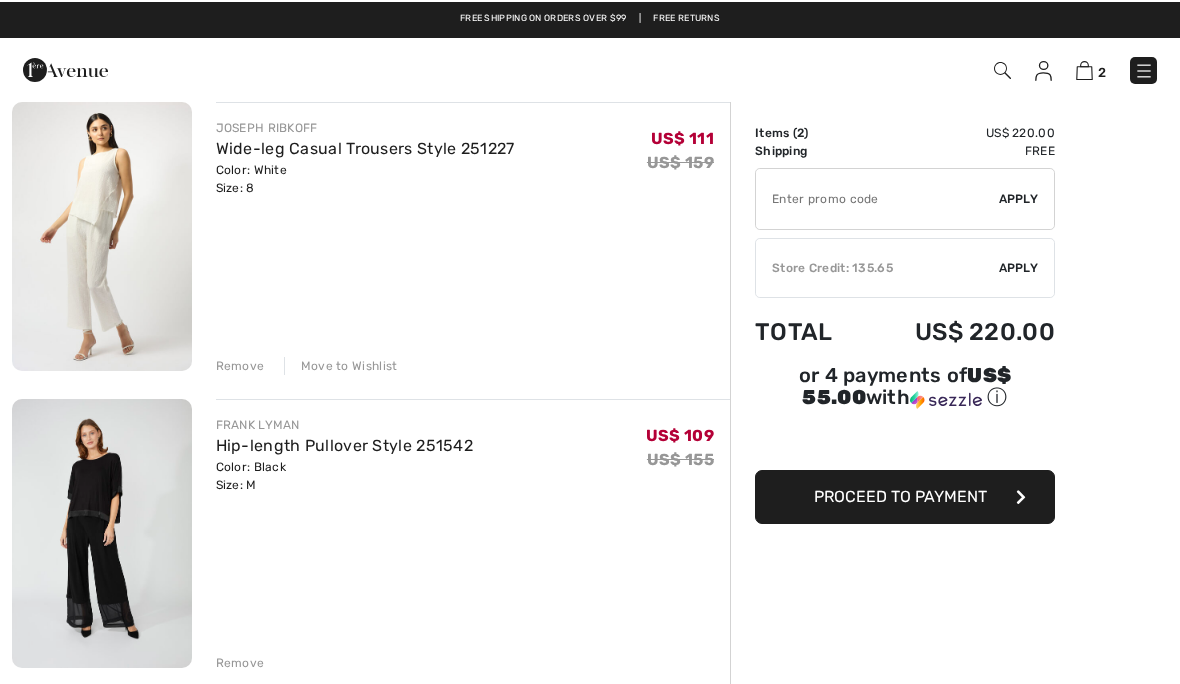 click at bounding box center (102, 234) 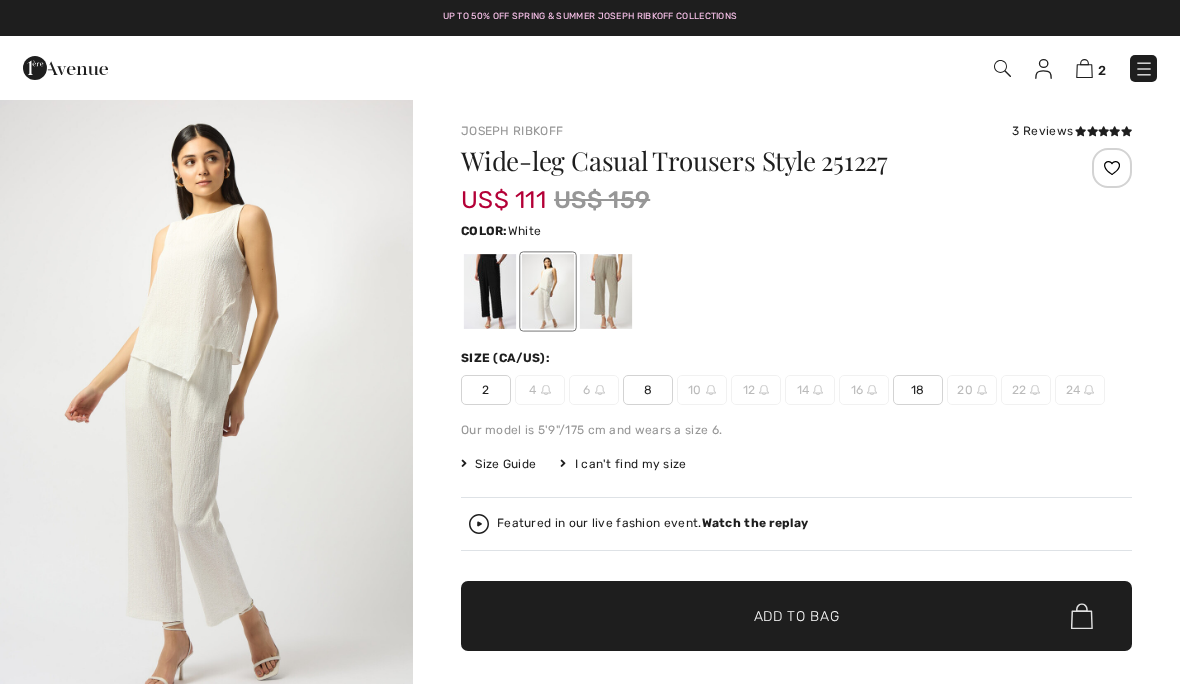 scroll, scrollTop: 0, scrollLeft: 0, axis: both 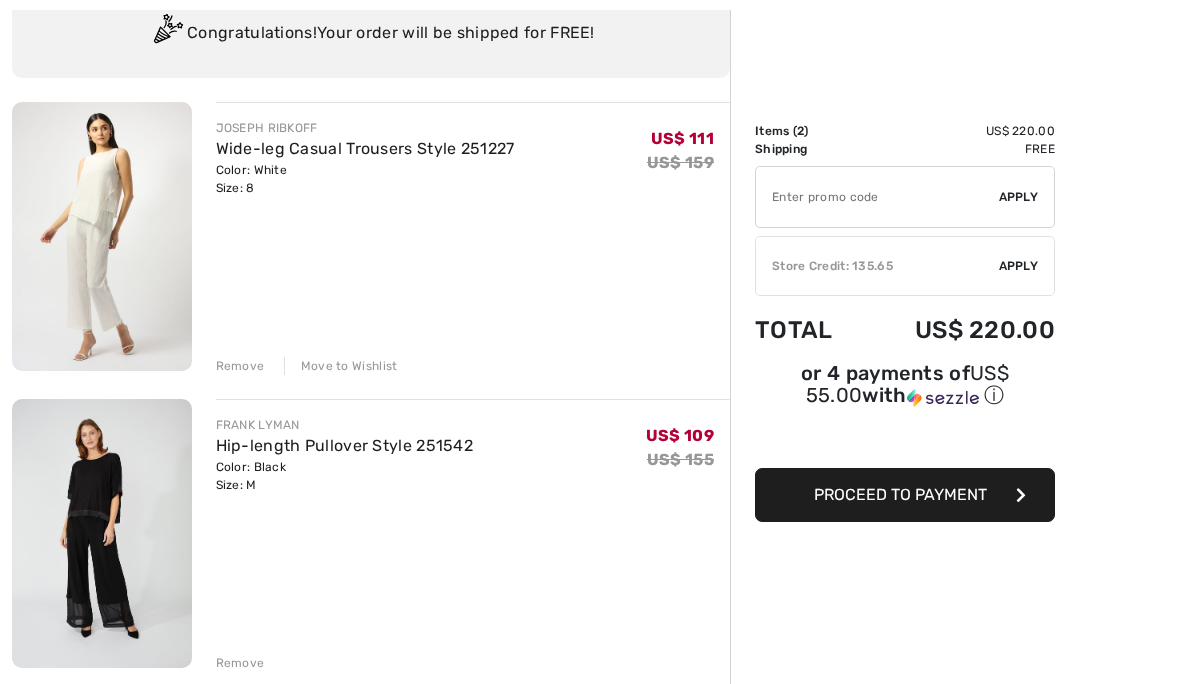 click on "Hip-length Pullover Style 251542" at bounding box center [345, 445] 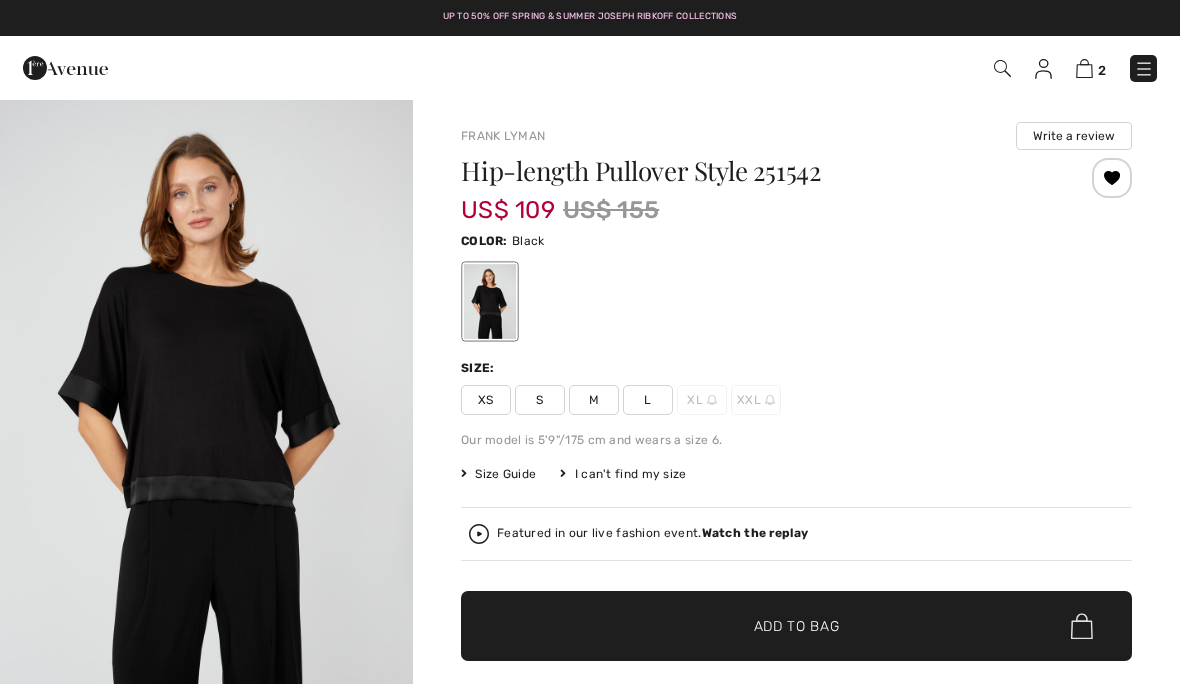 scroll, scrollTop: 0, scrollLeft: 0, axis: both 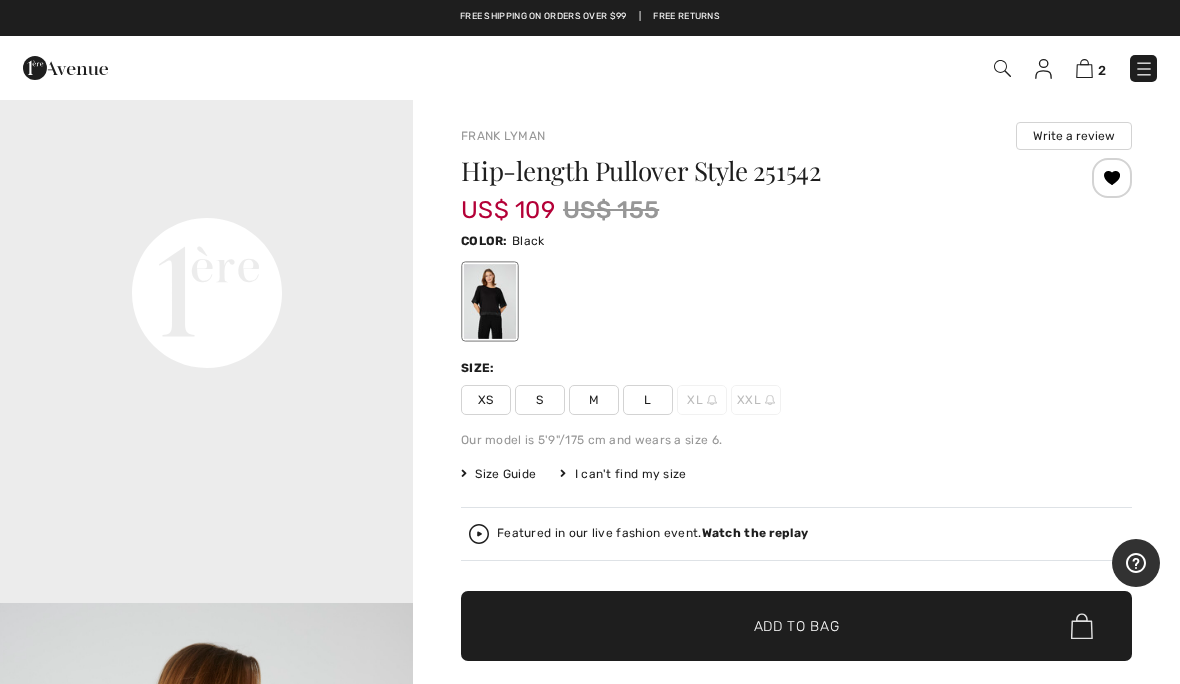 click at bounding box center (1084, 68) 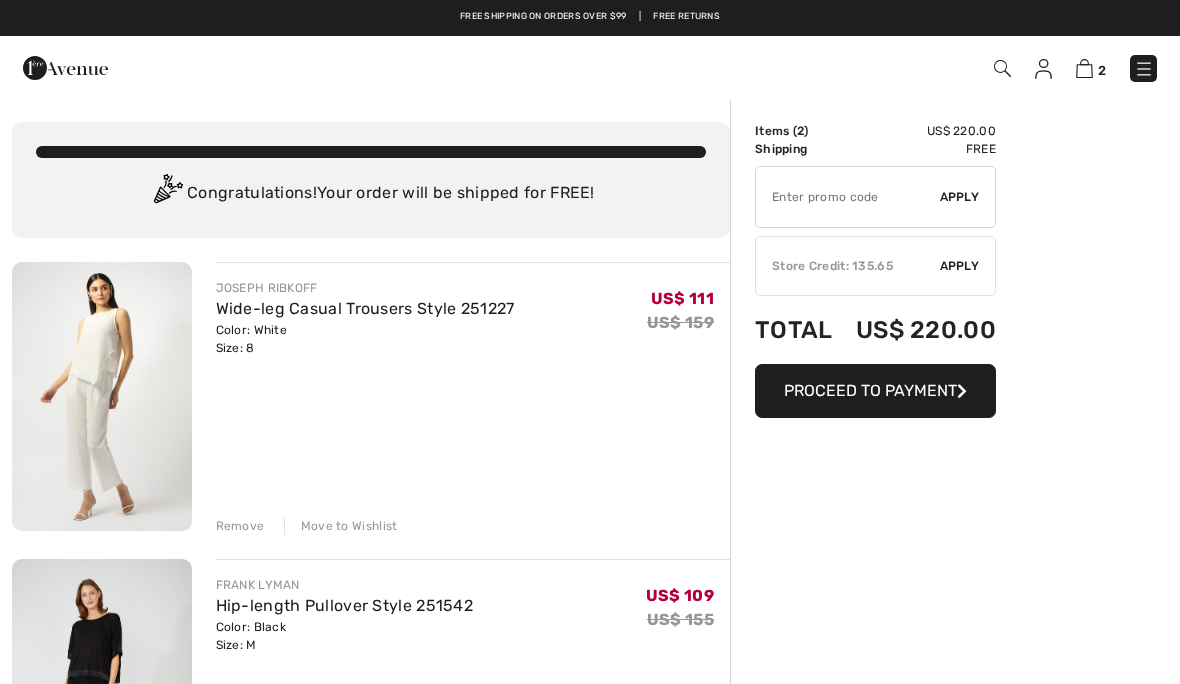 scroll, scrollTop: 0, scrollLeft: 0, axis: both 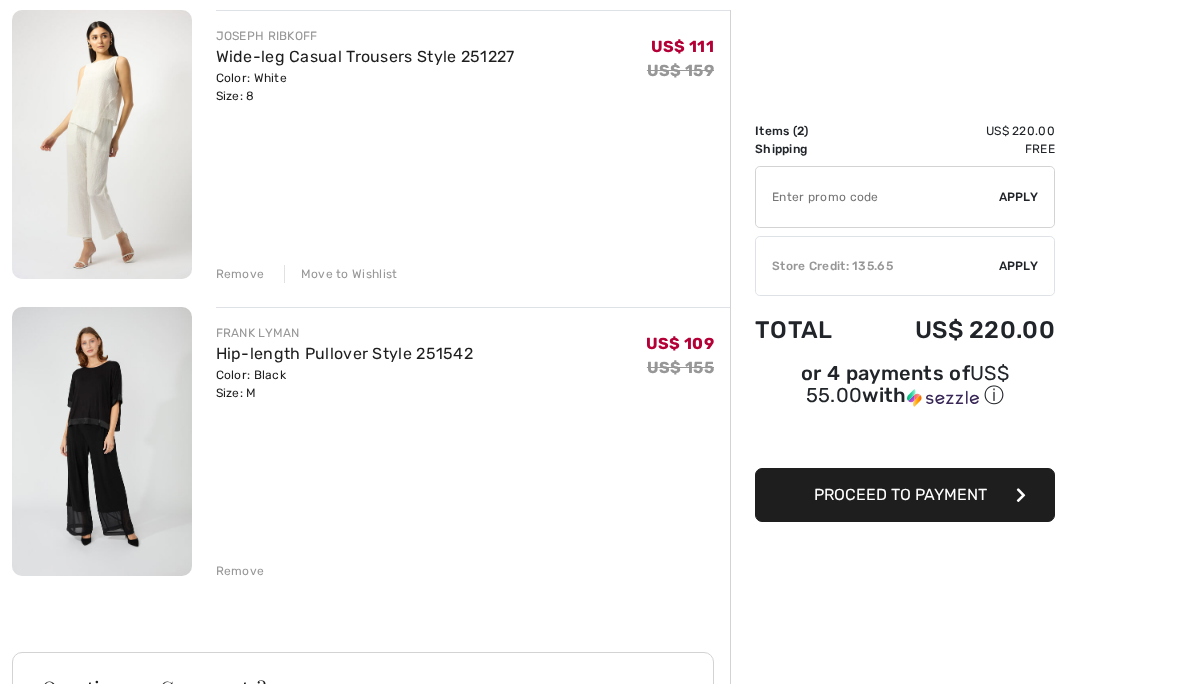 click at bounding box center (877, 197) 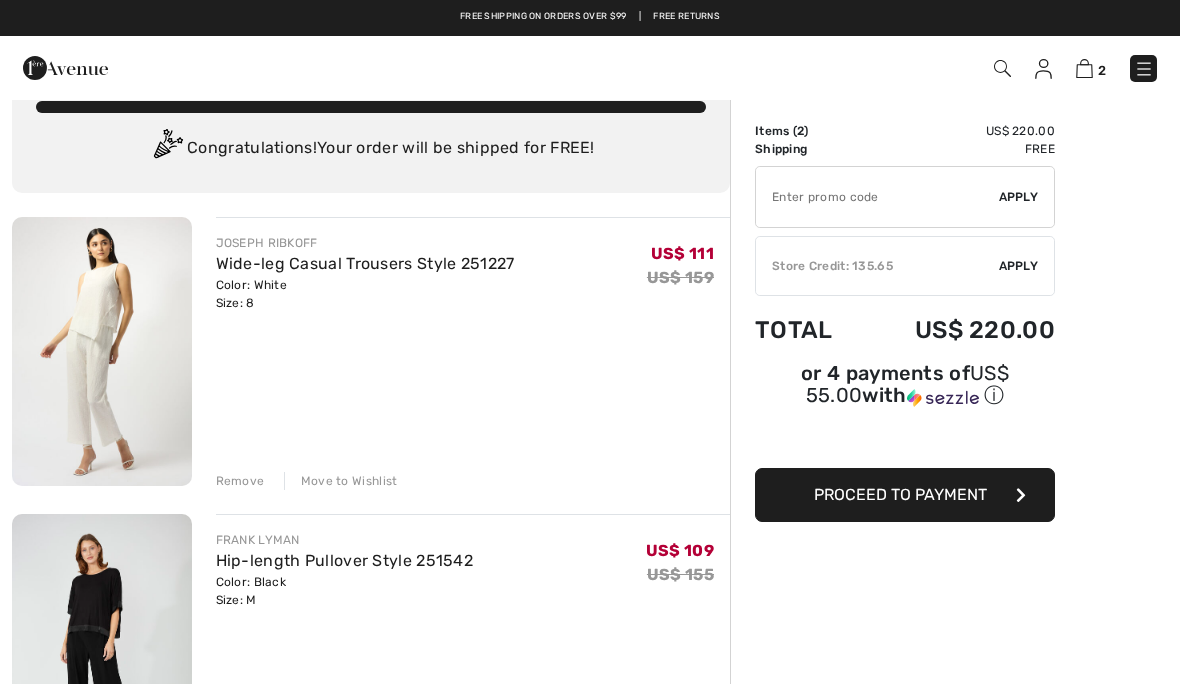 scroll, scrollTop: 0, scrollLeft: 0, axis: both 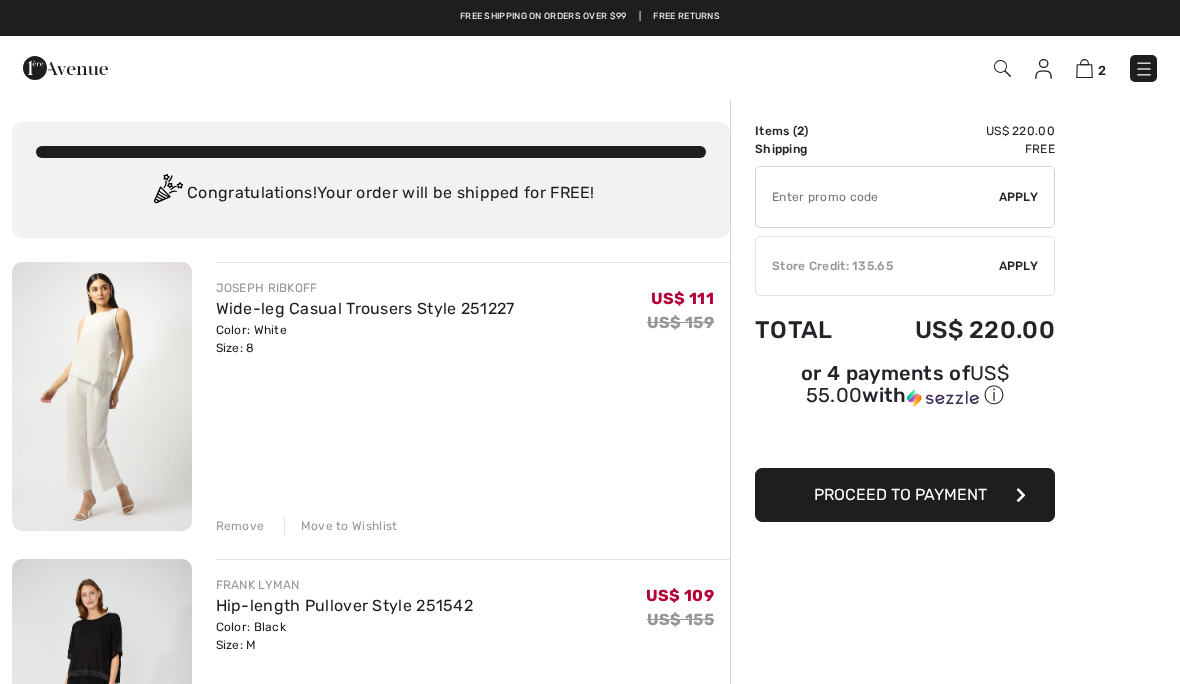 click at bounding box center [1043, 69] 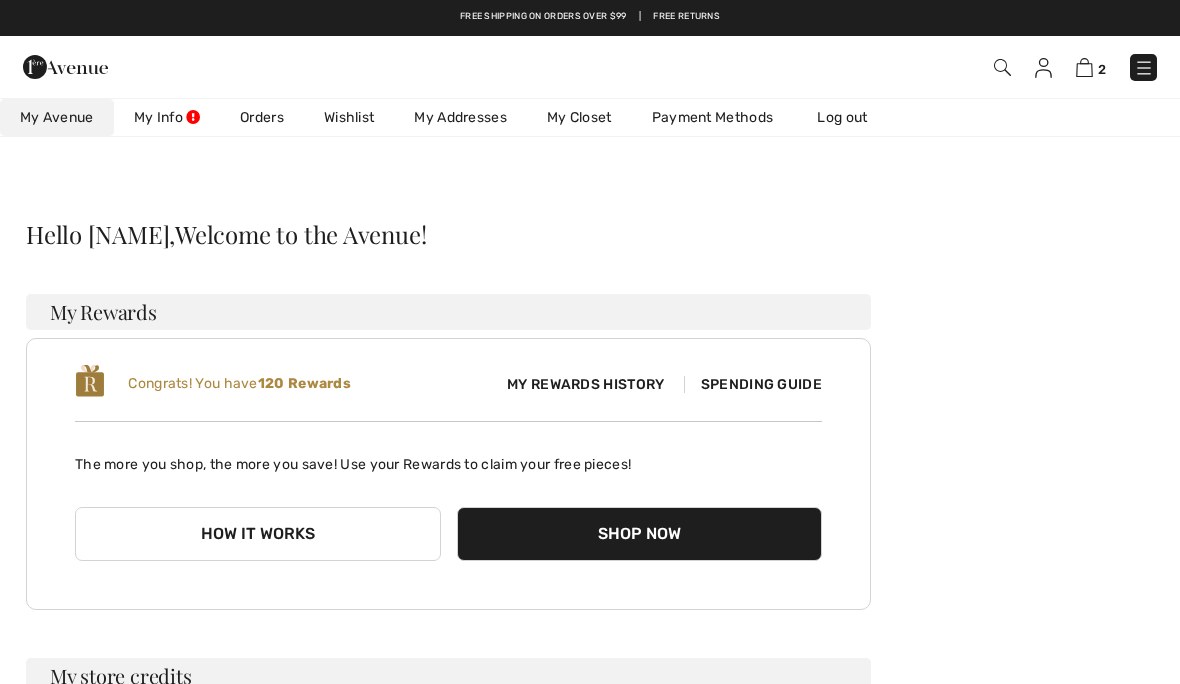 scroll, scrollTop: 0, scrollLeft: 0, axis: both 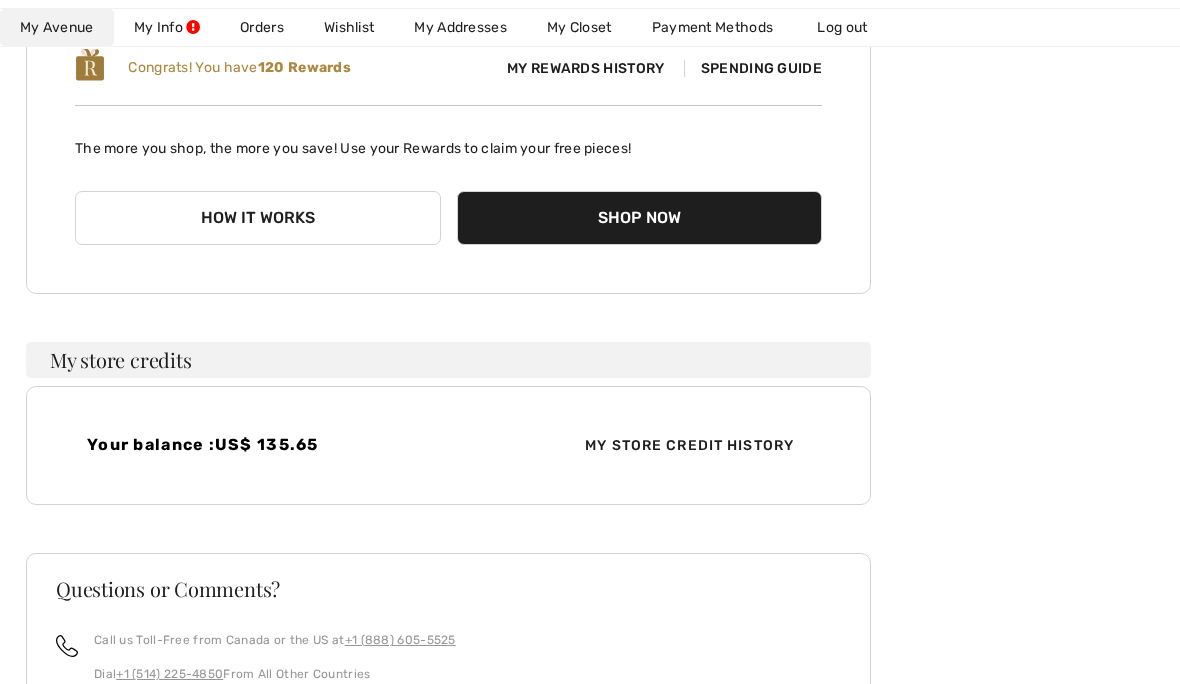 click on "My Store Credit History" at bounding box center (689, 445) 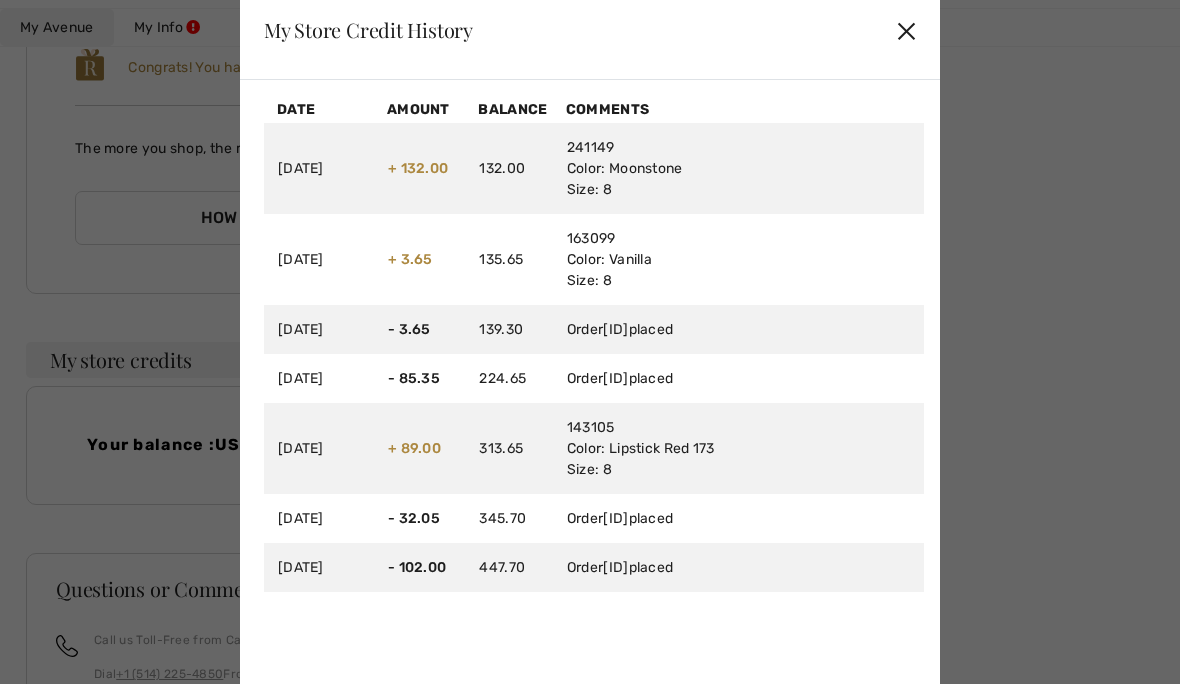 click on "My Store Credit History ✕" at bounding box center [590, 30] 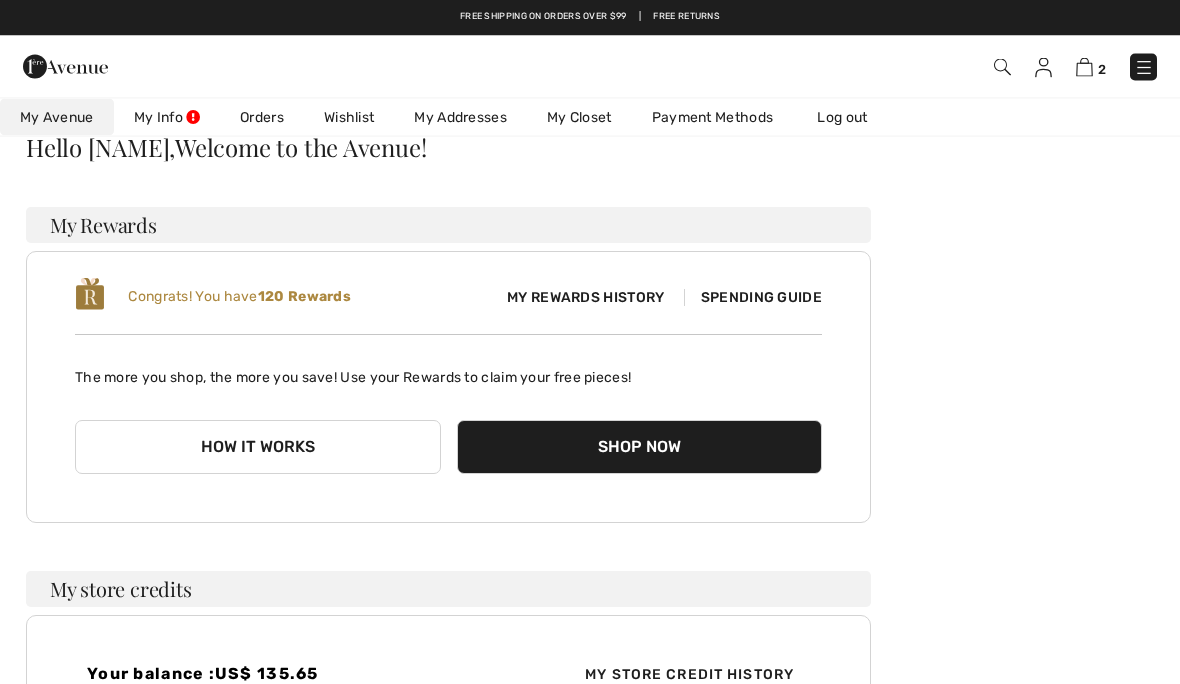 scroll, scrollTop: 0, scrollLeft: 0, axis: both 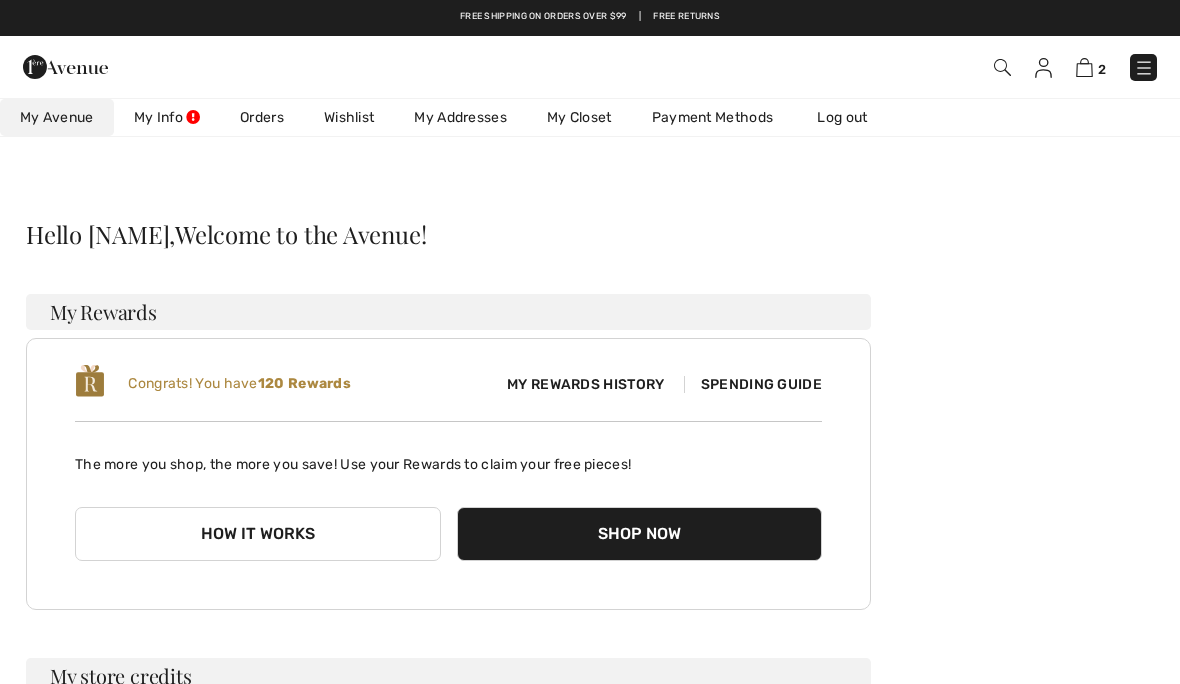 click on "Shop Now" at bounding box center [640, 534] 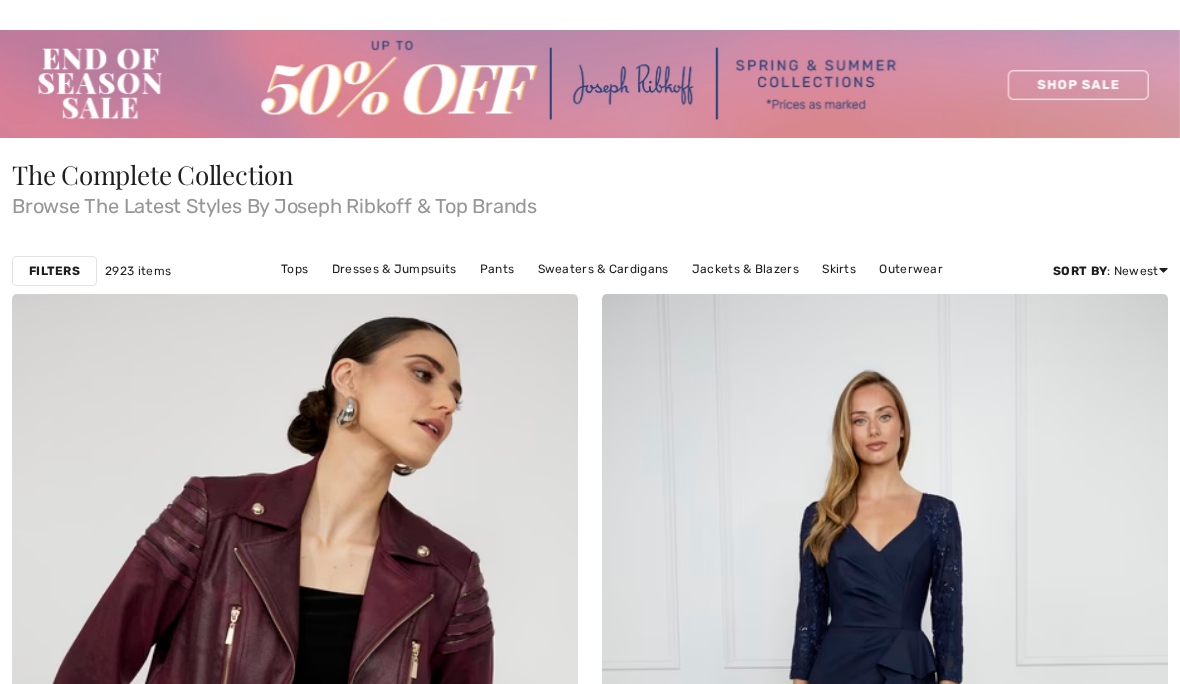 scroll, scrollTop: 0, scrollLeft: 0, axis: both 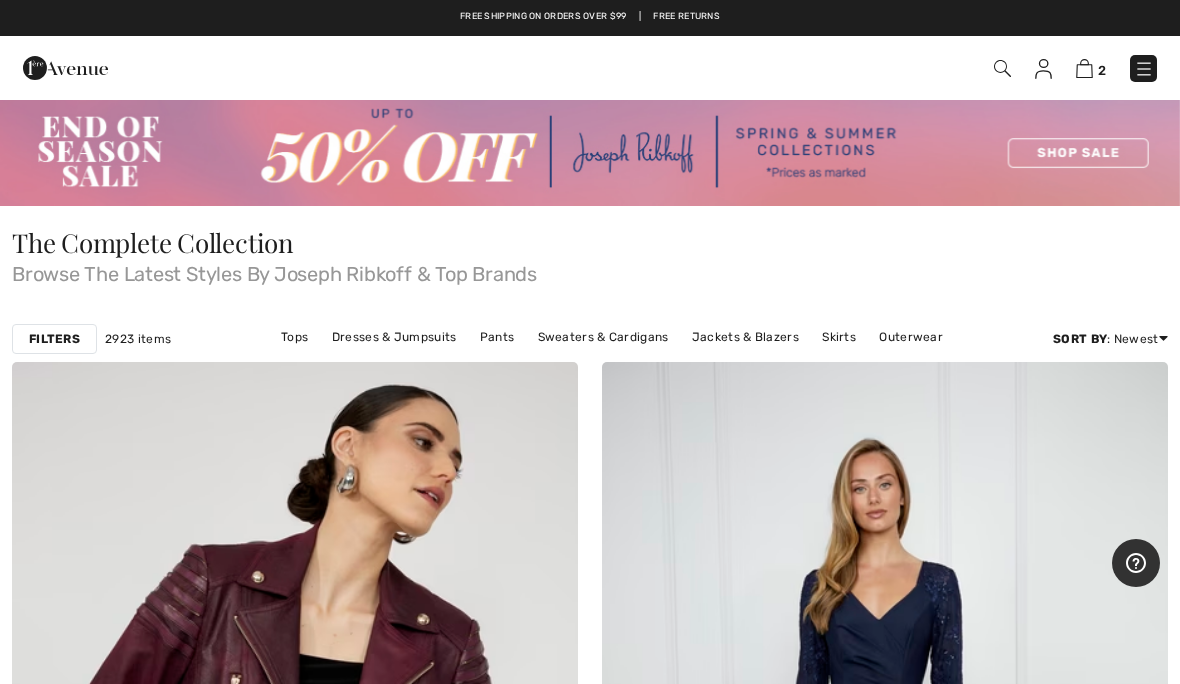 click at bounding box center [1084, 68] 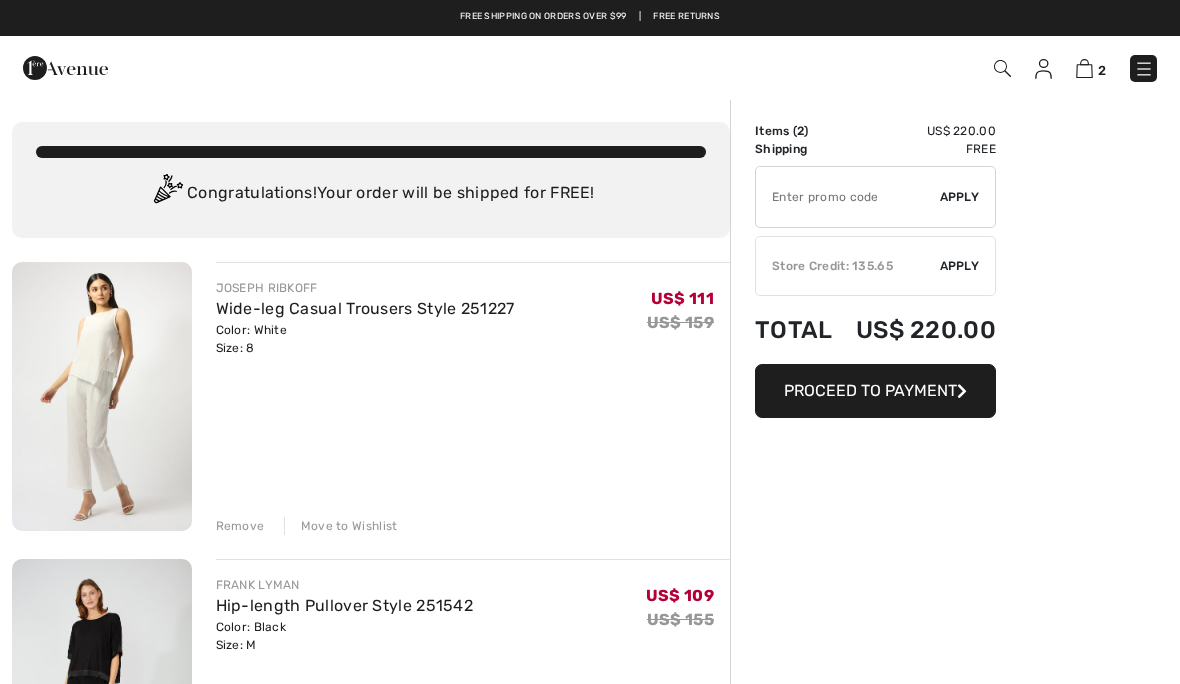 scroll, scrollTop: 0, scrollLeft: 0, axis: both 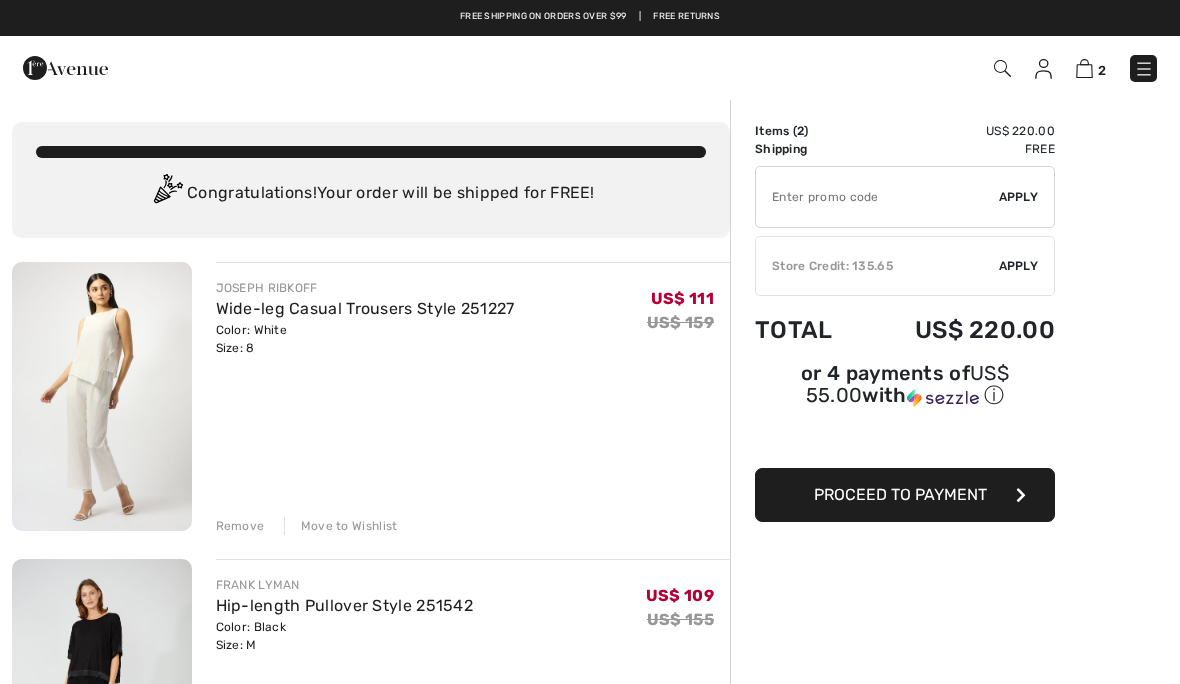 click on "Apply" at bounding box center (1019, 266) 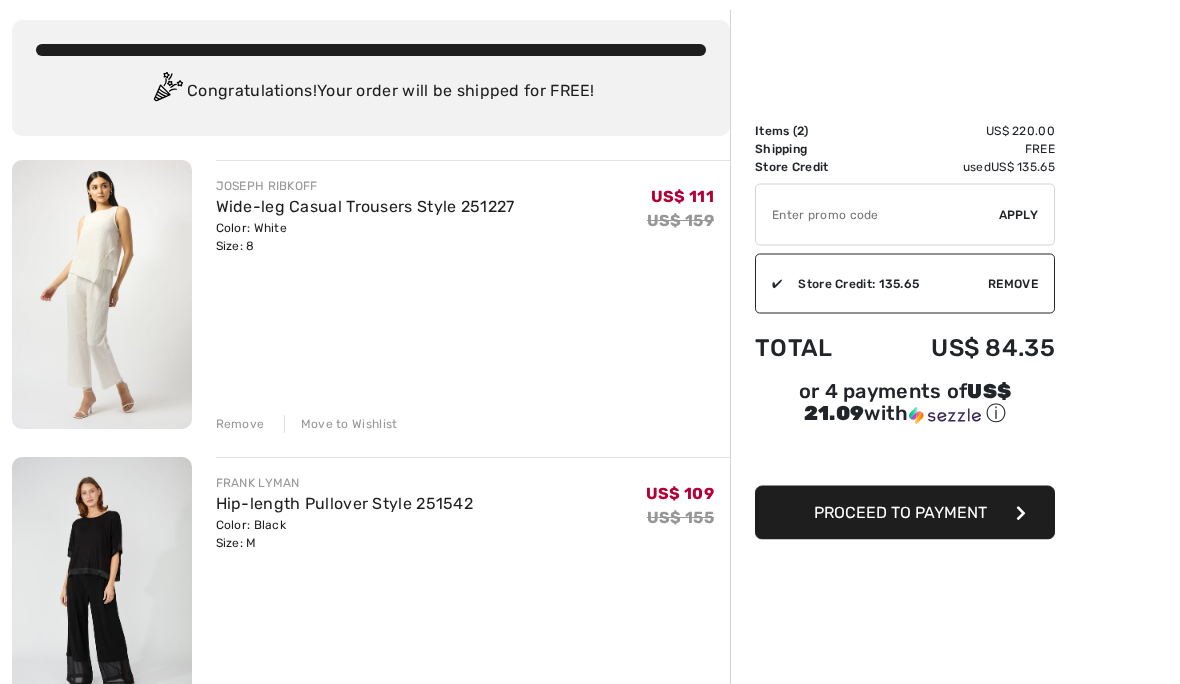 scroll, scrollTop: 102, scrollLeft: 0, axis: vertical 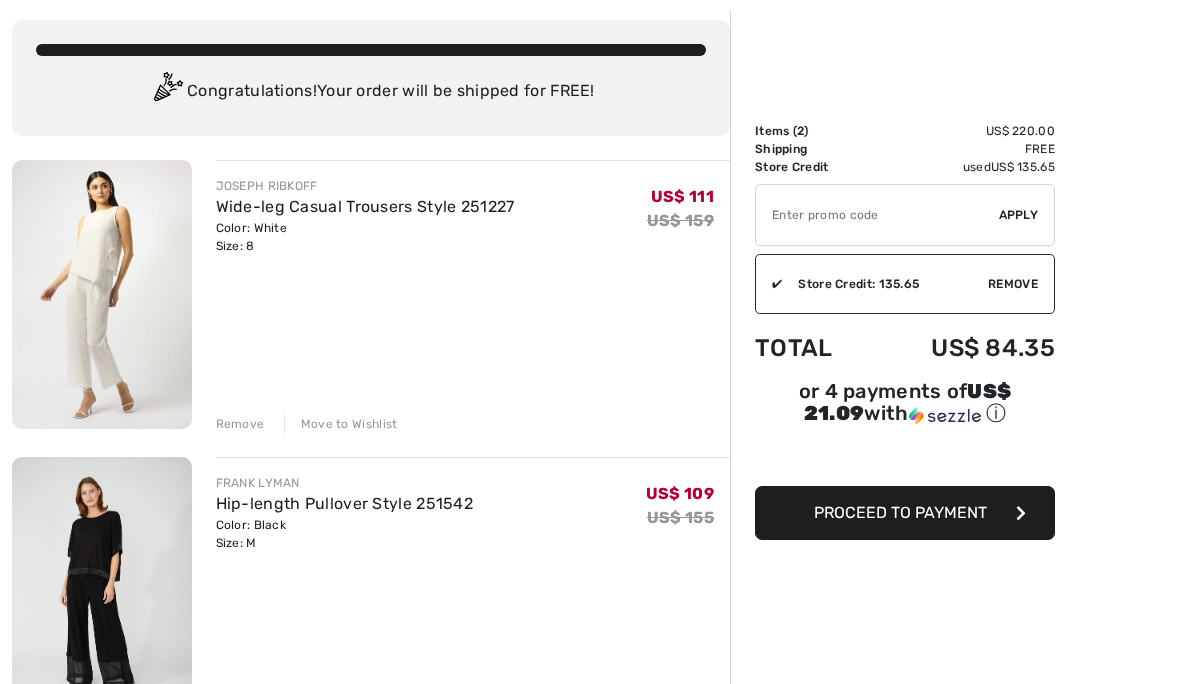 click on "Proceed to Payment" at bounding box center (905, 513) 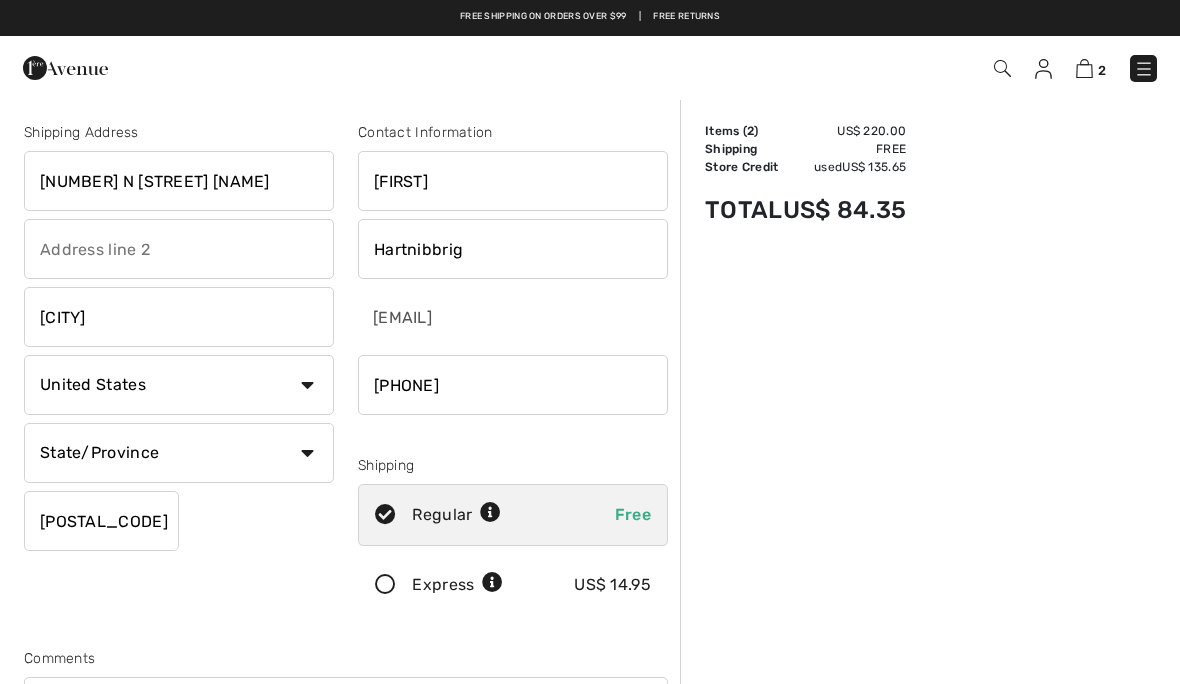 scroll, scrollTop: 0, scrollLeft: 0, axis: both 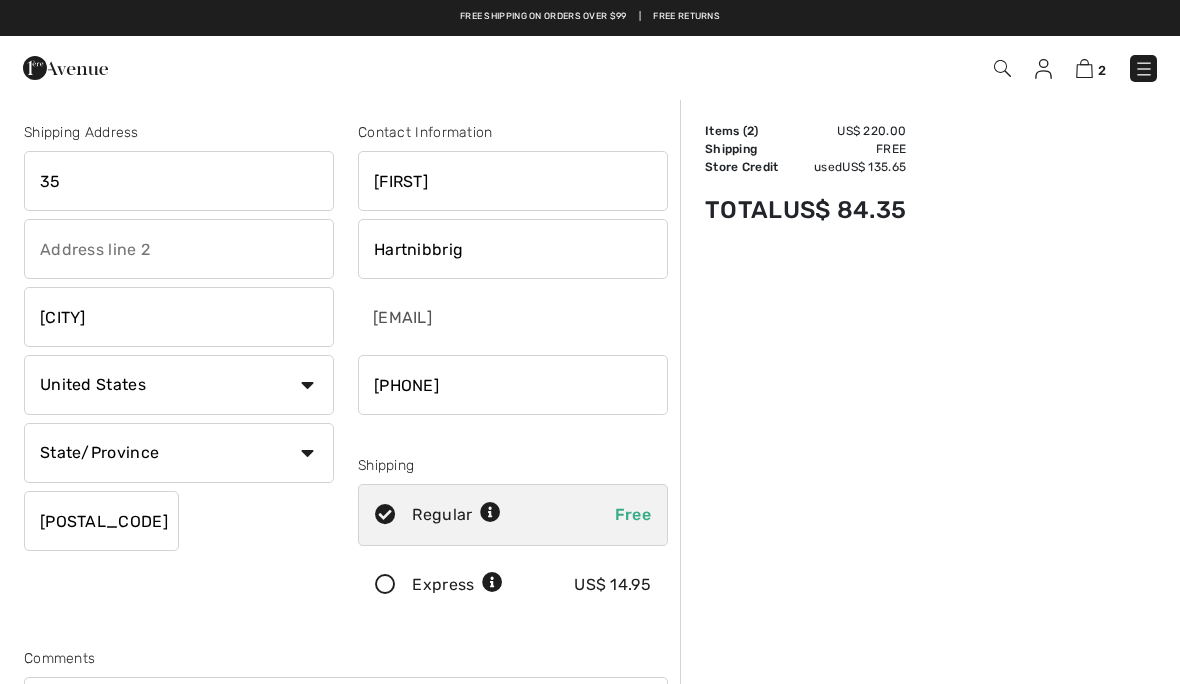 type on "3" 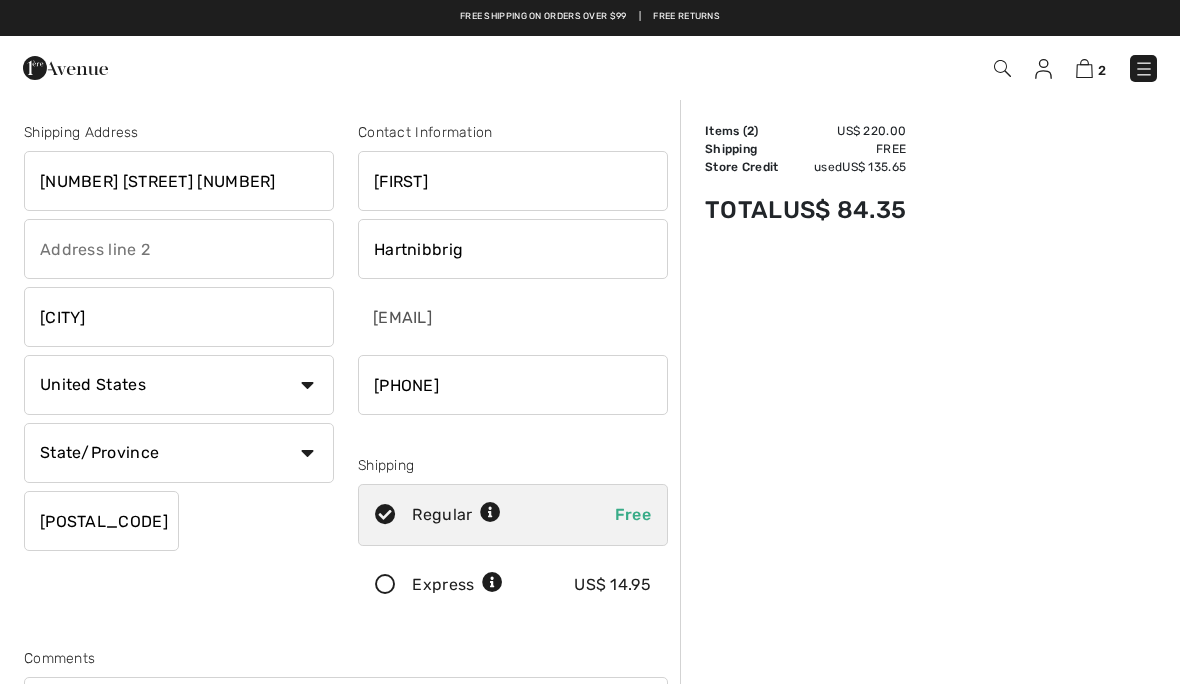type on "[NUMBER] [STREET] [UNIT]" 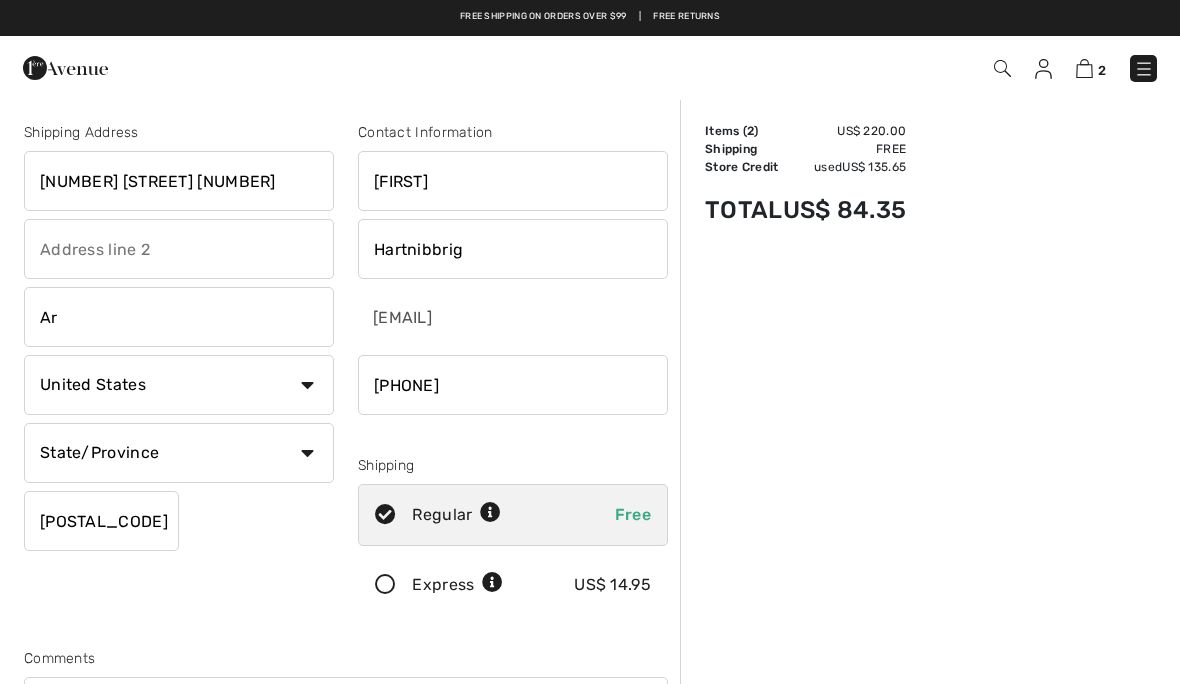 type on "A" 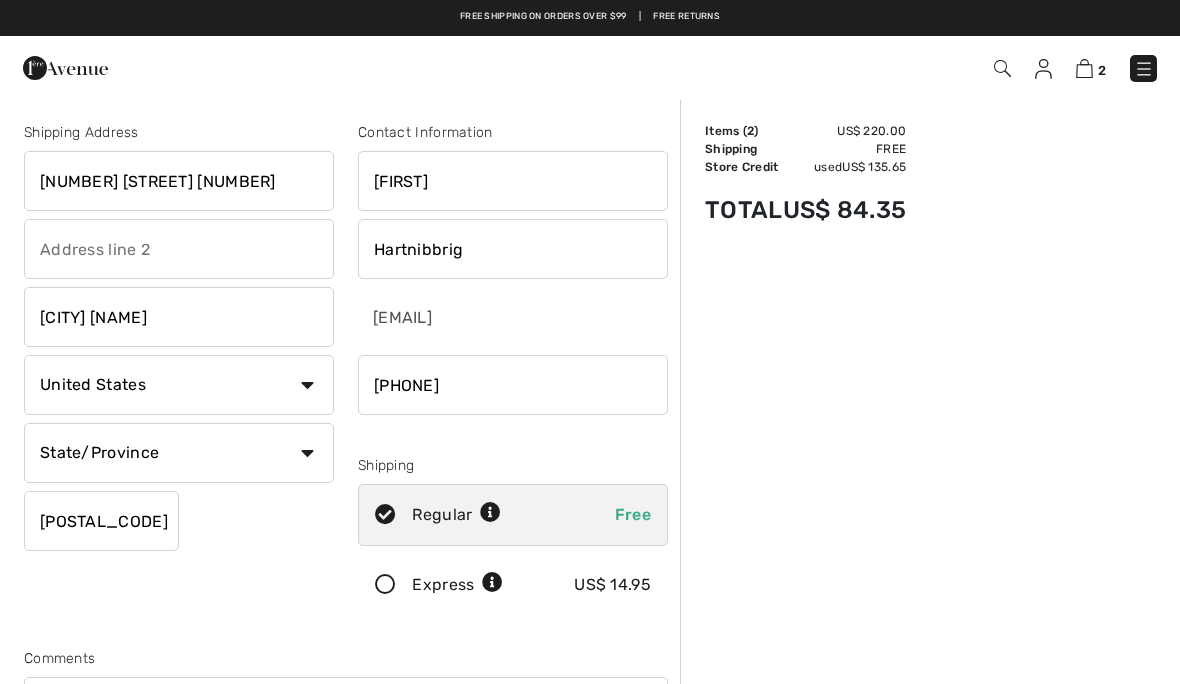 type on "Boca Raton" 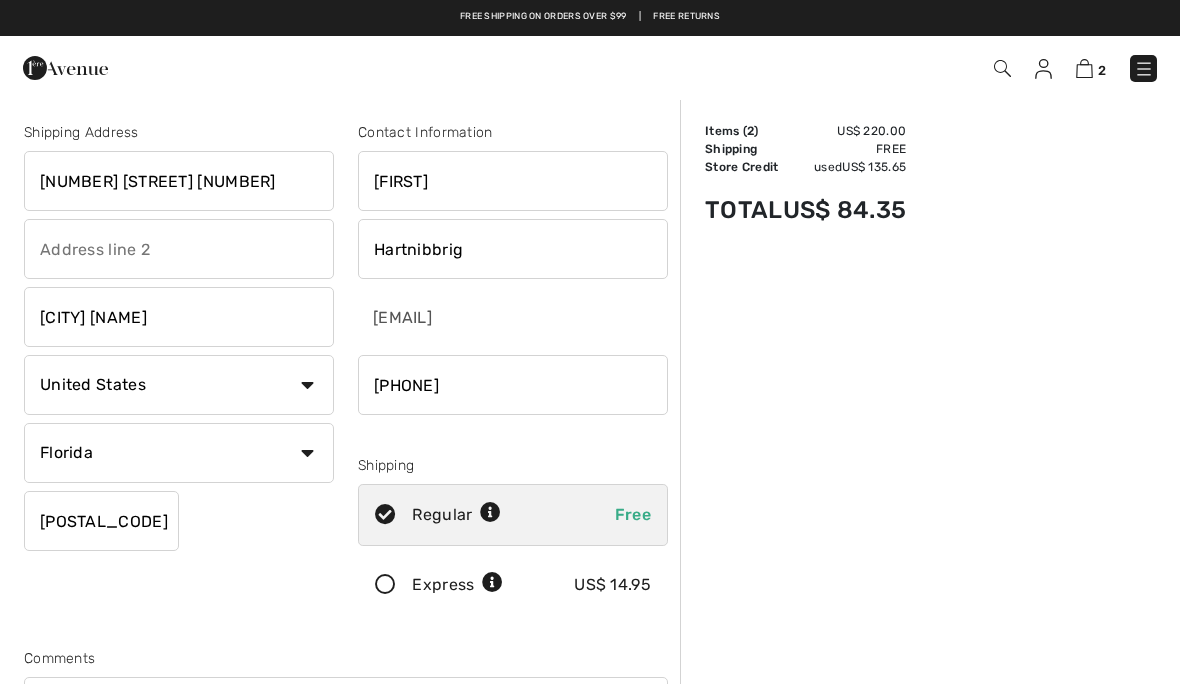 click on "22207" at bounding box center [101, 521] 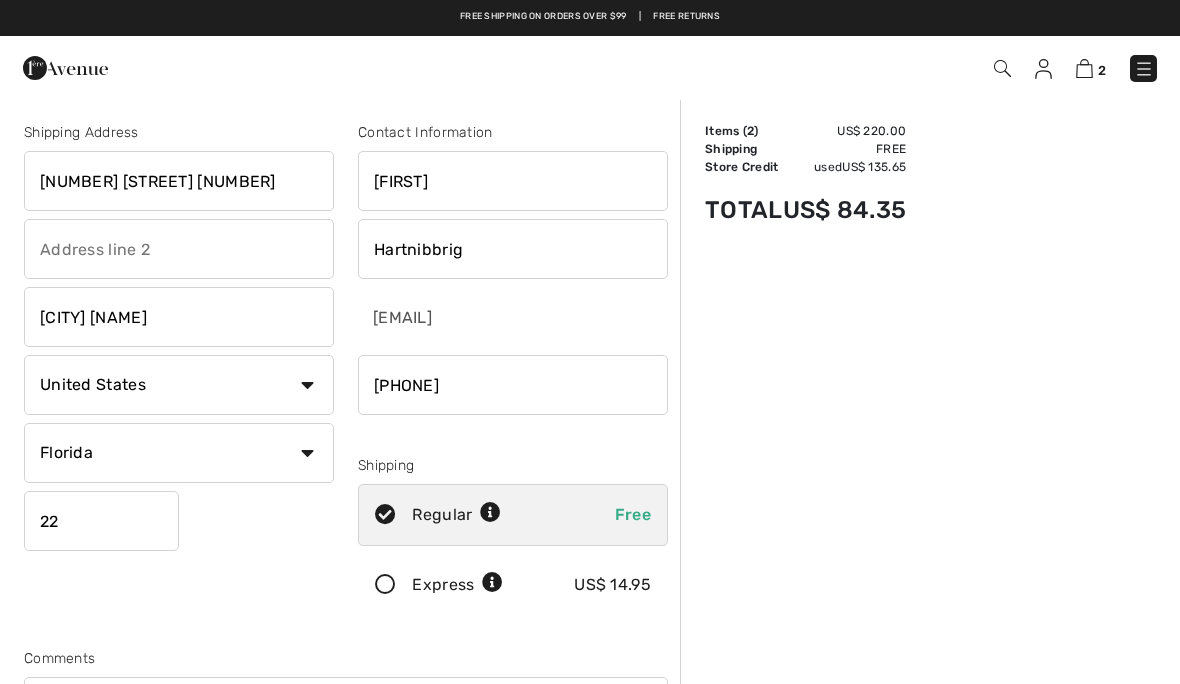 type on "2" 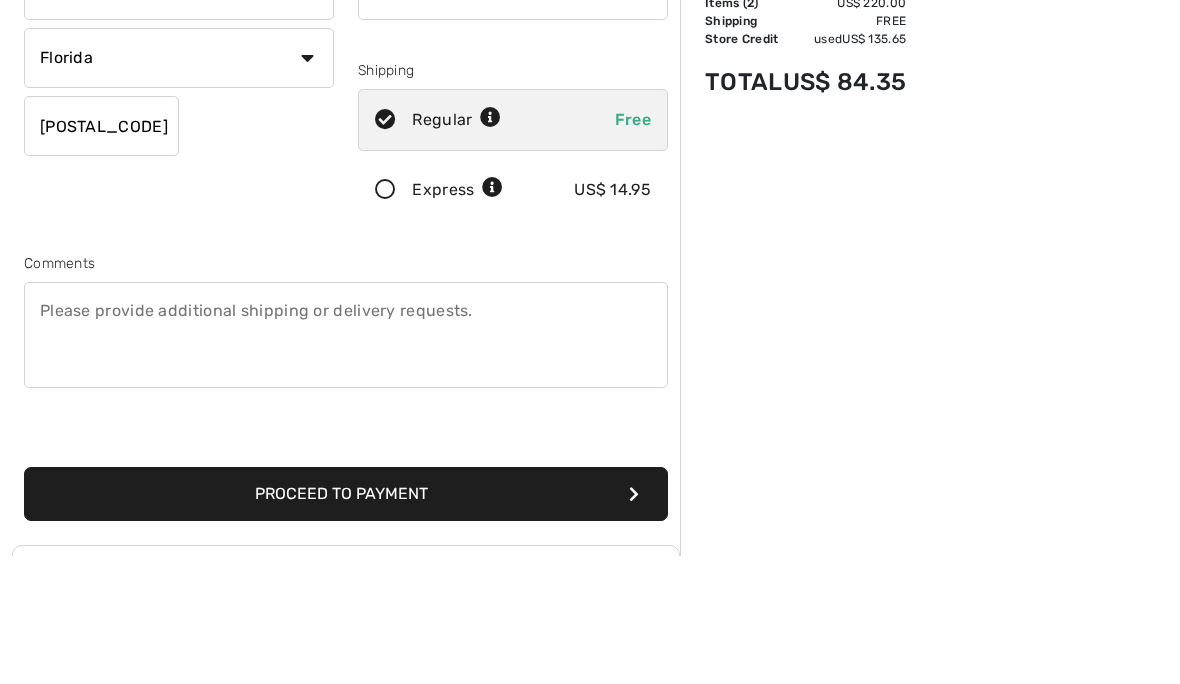 scroll, scrollTop: 304, scrollLeft: 0, axis: vertical 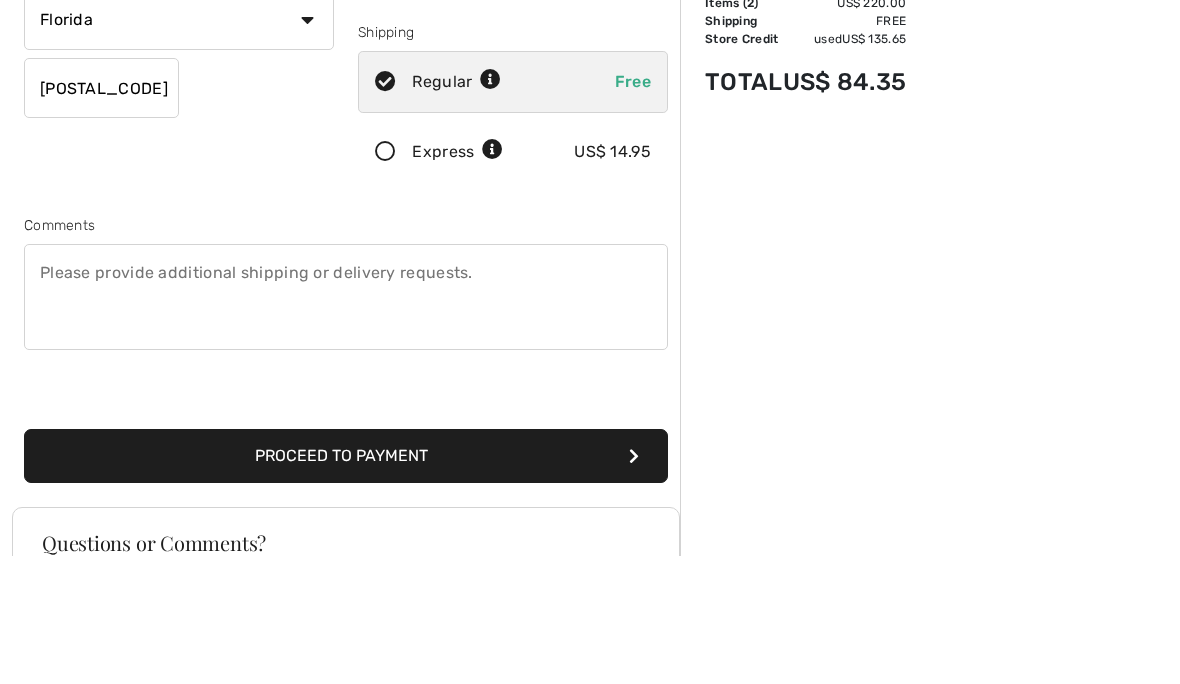 type on "[POSTAL_CODE]" 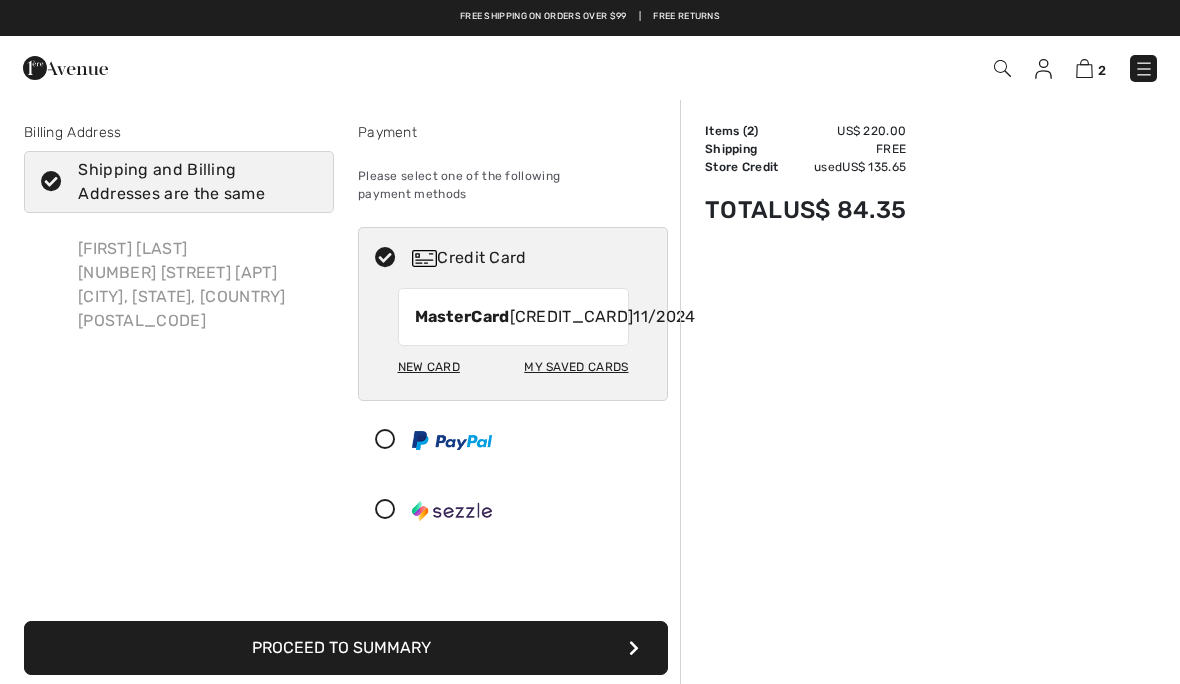 scroll, scrollTop: 0, scrollLeft: 0, axis: both 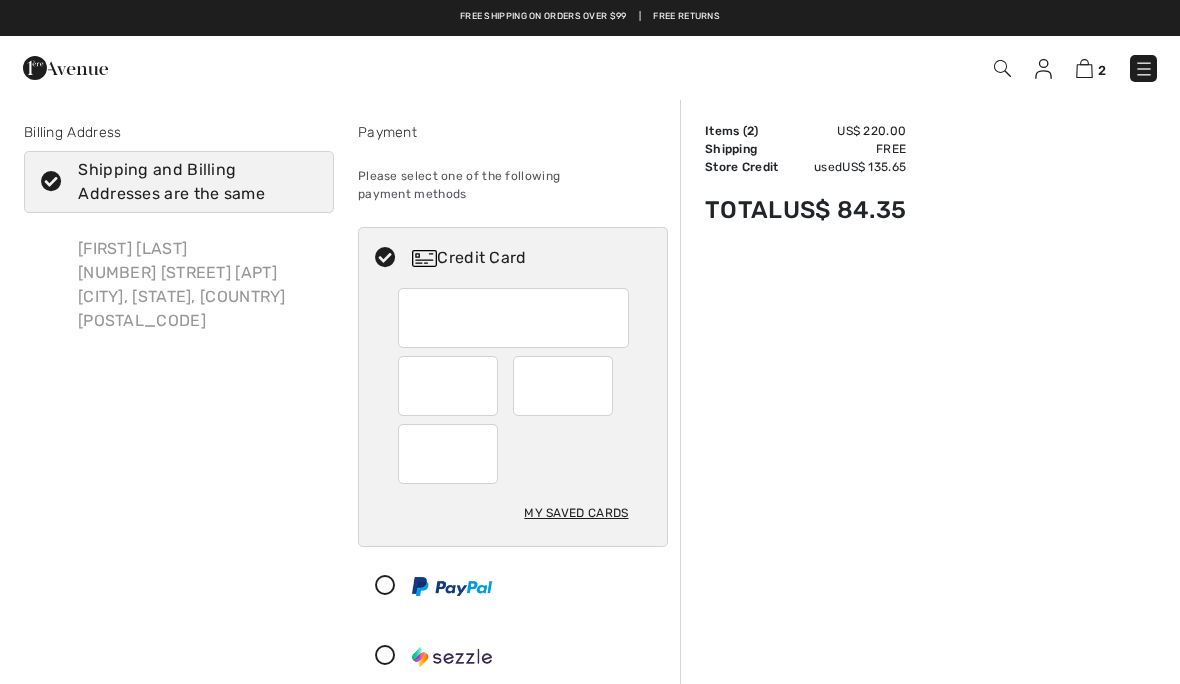 click at bounding box center [513, 318] 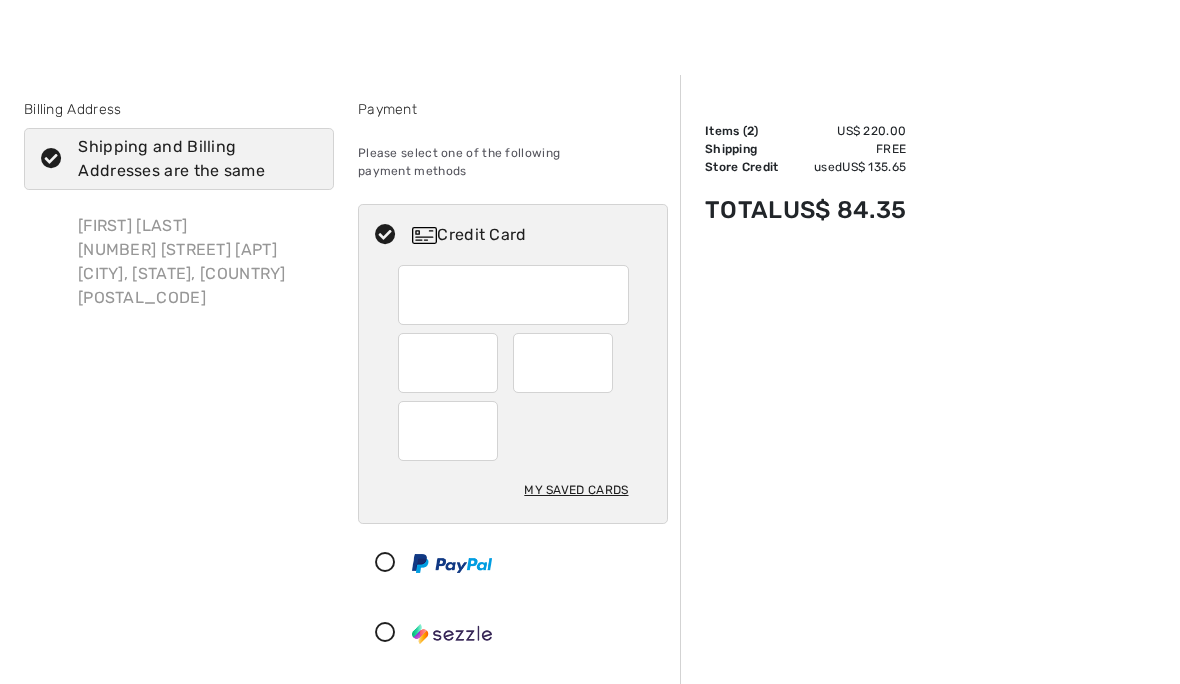 scroll, scrollTop: 23, scrollLeft: 0, axis: vertical 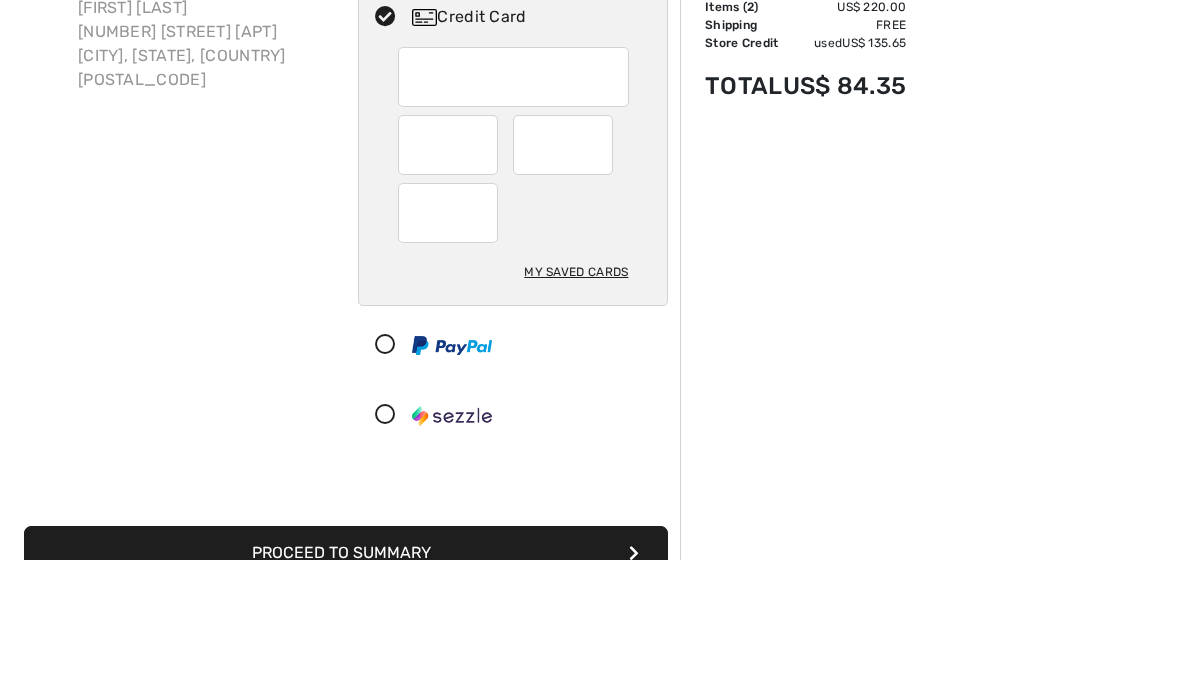 click on "Proceed to Summary" at bounding box center (346, 677) 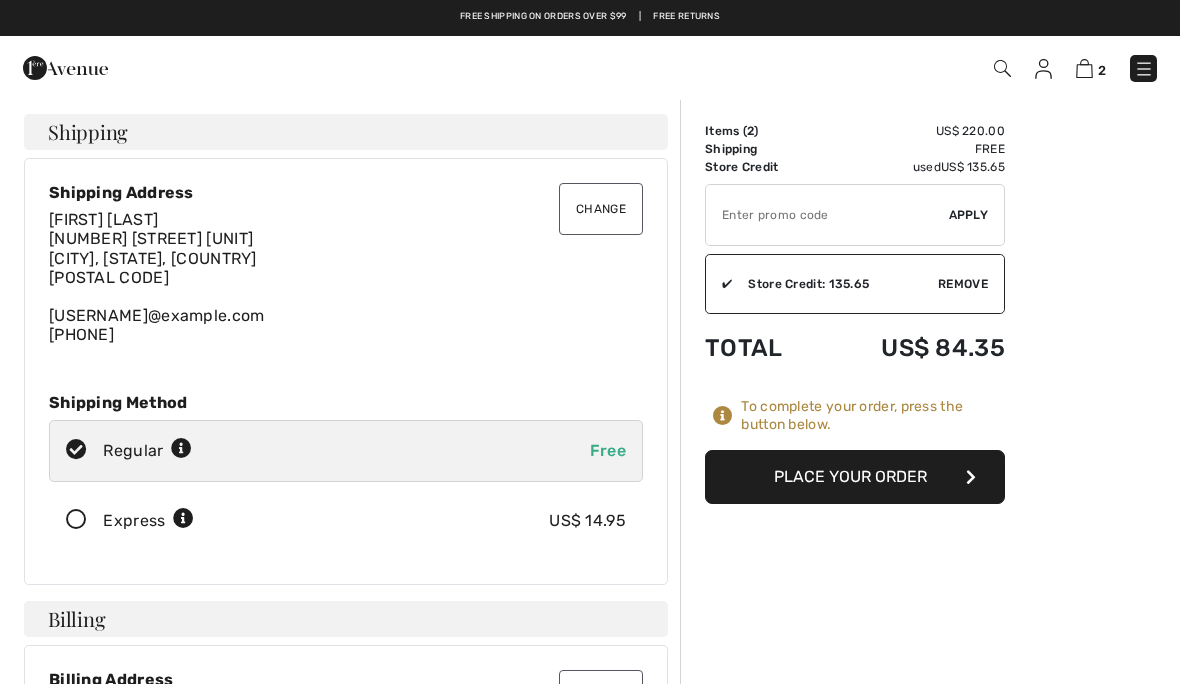 scroll, scrollTop: 0, scrollLeft: 0, axis: both 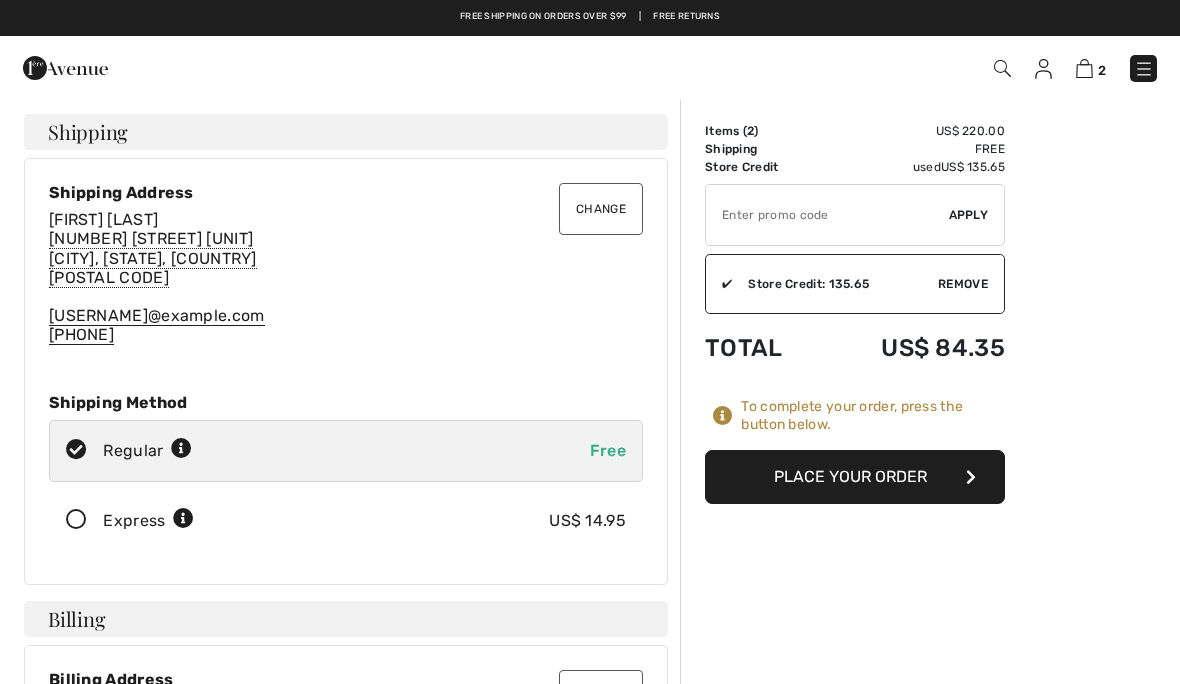 click on "Place Your Order" at bounding box center (855, 477) 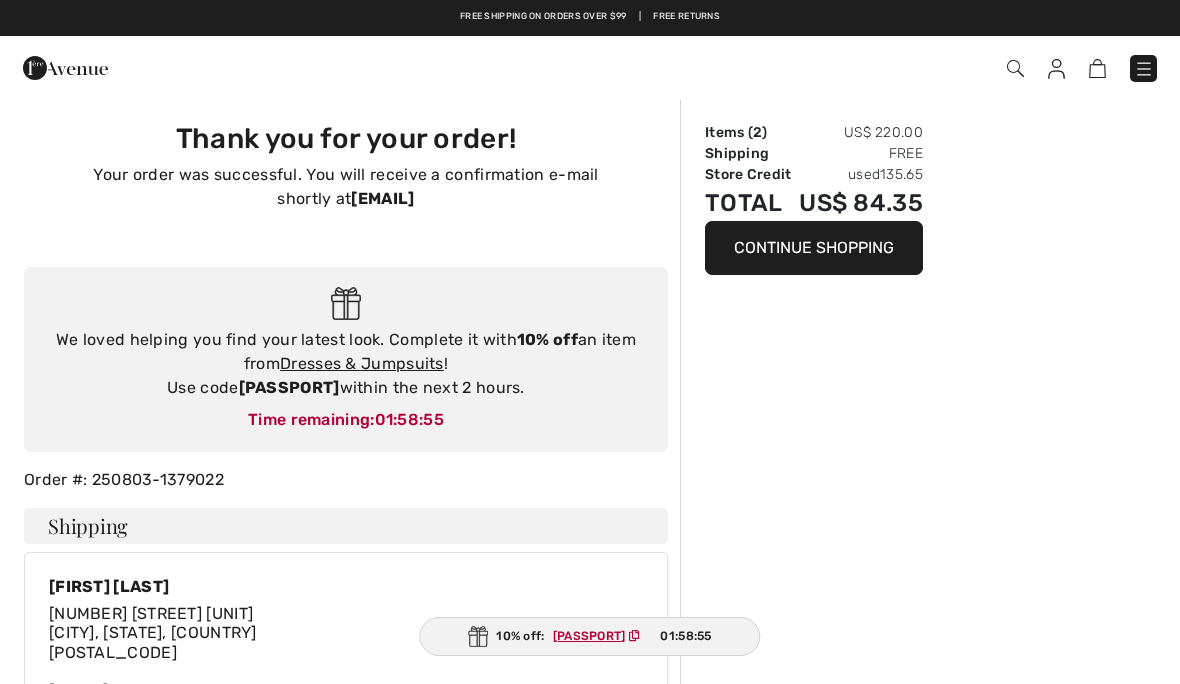 scroll, scrollTop: 0, scrollLeft: 0, axis: both 